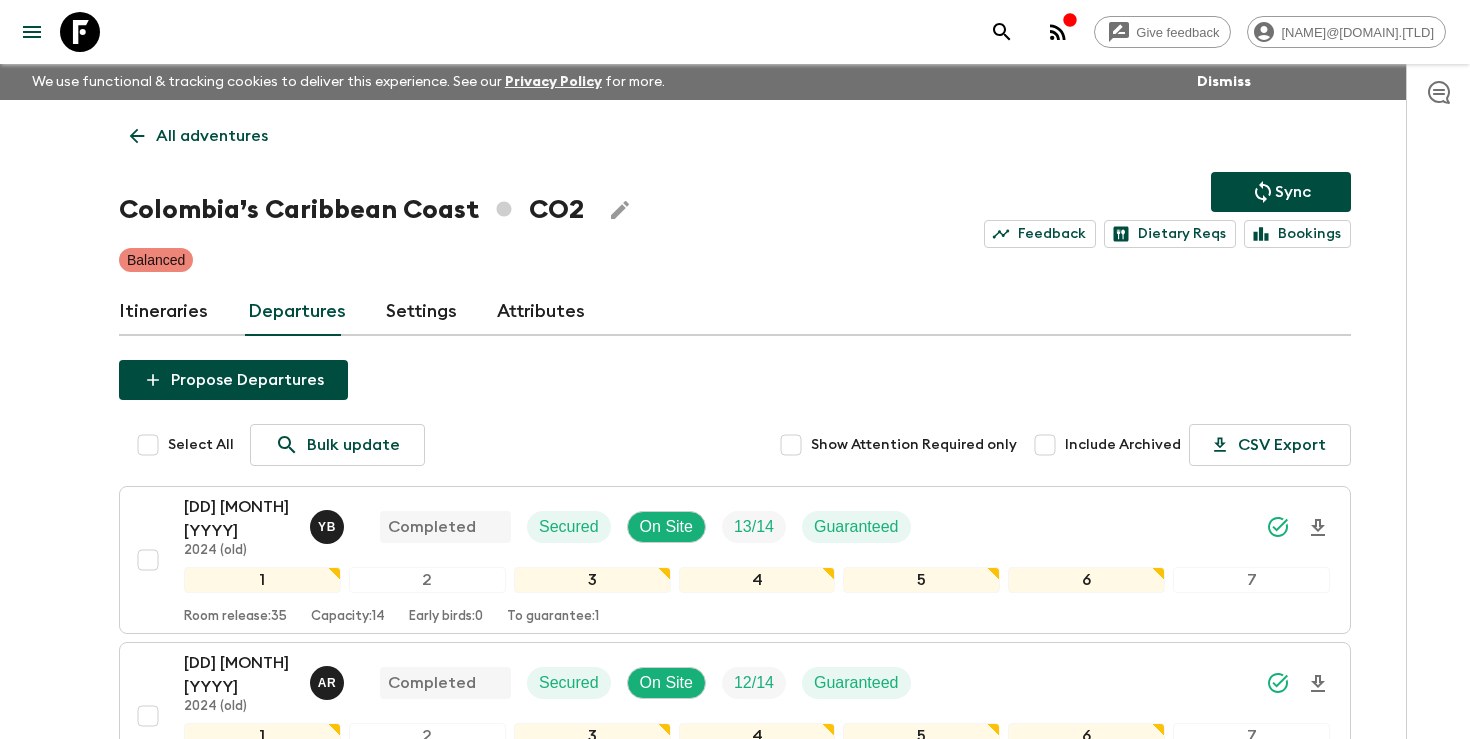 scroll, scrollTop: 1374, scrollLeft: 0, axis: vertical 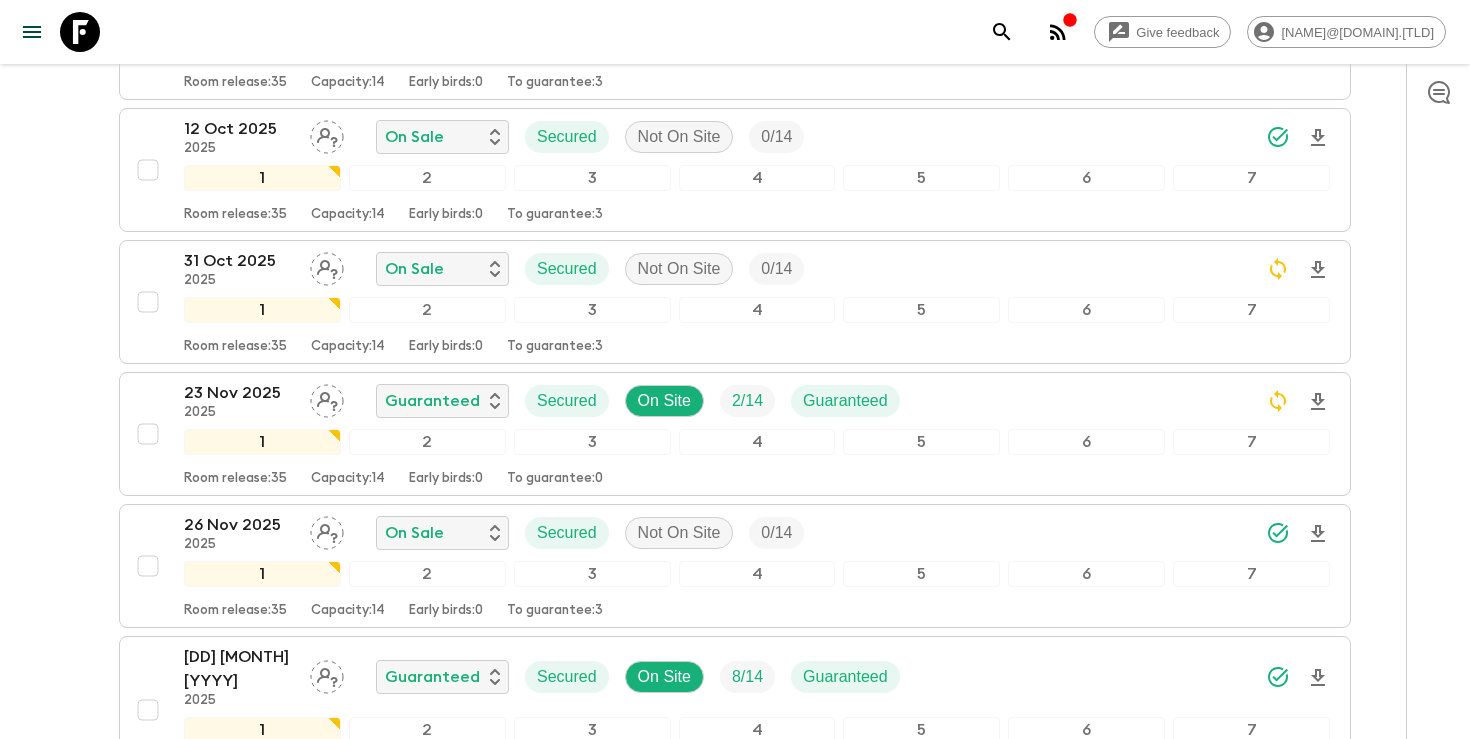 click 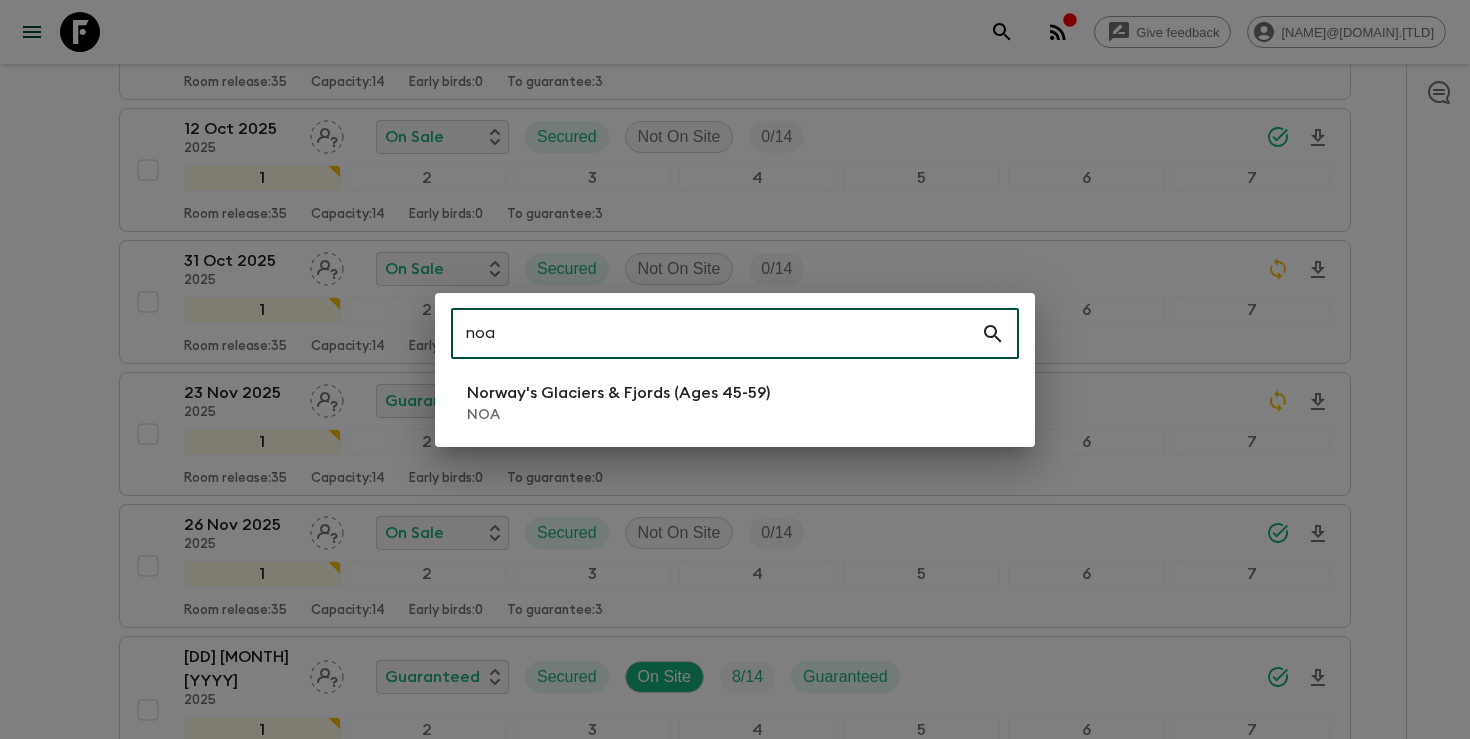 type on "noa" 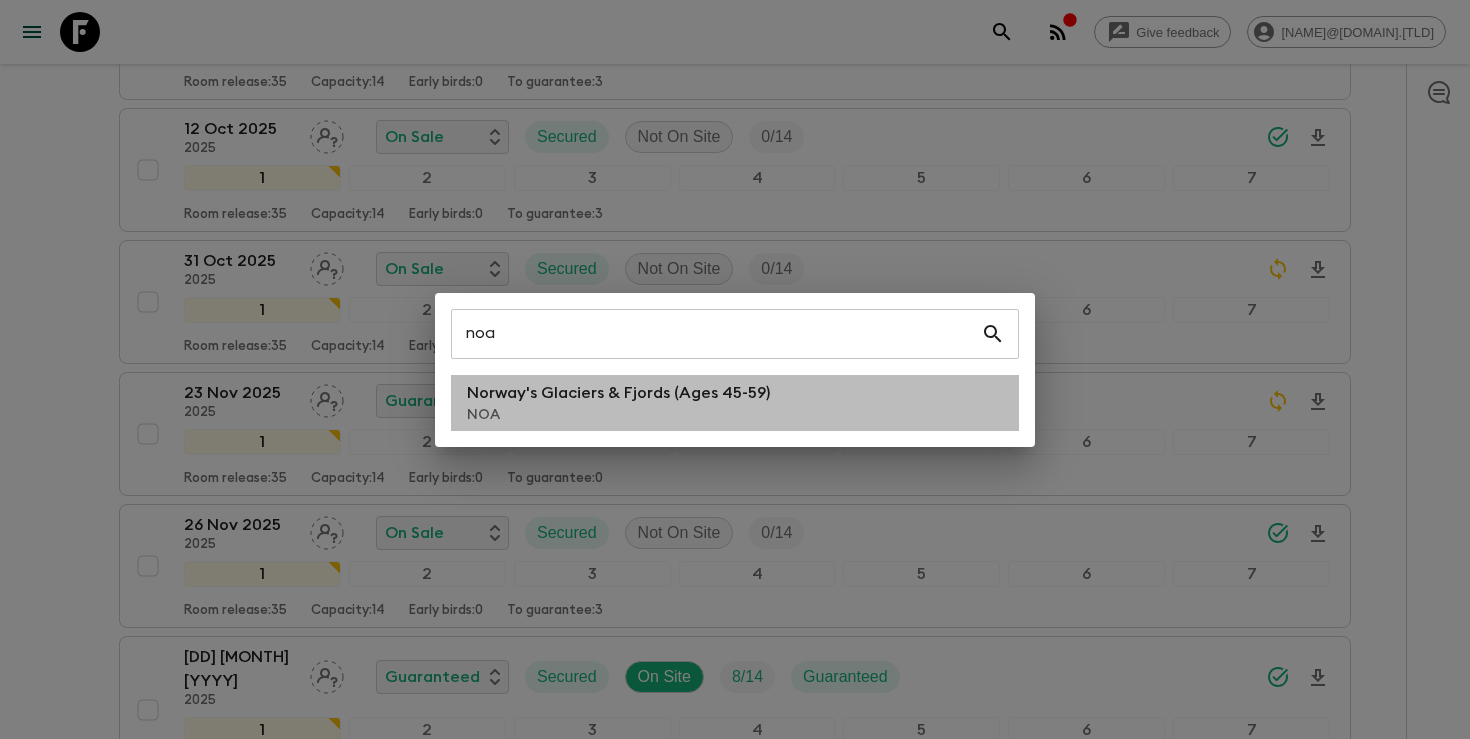 click on "NOA" at bounding box center (618, 415) 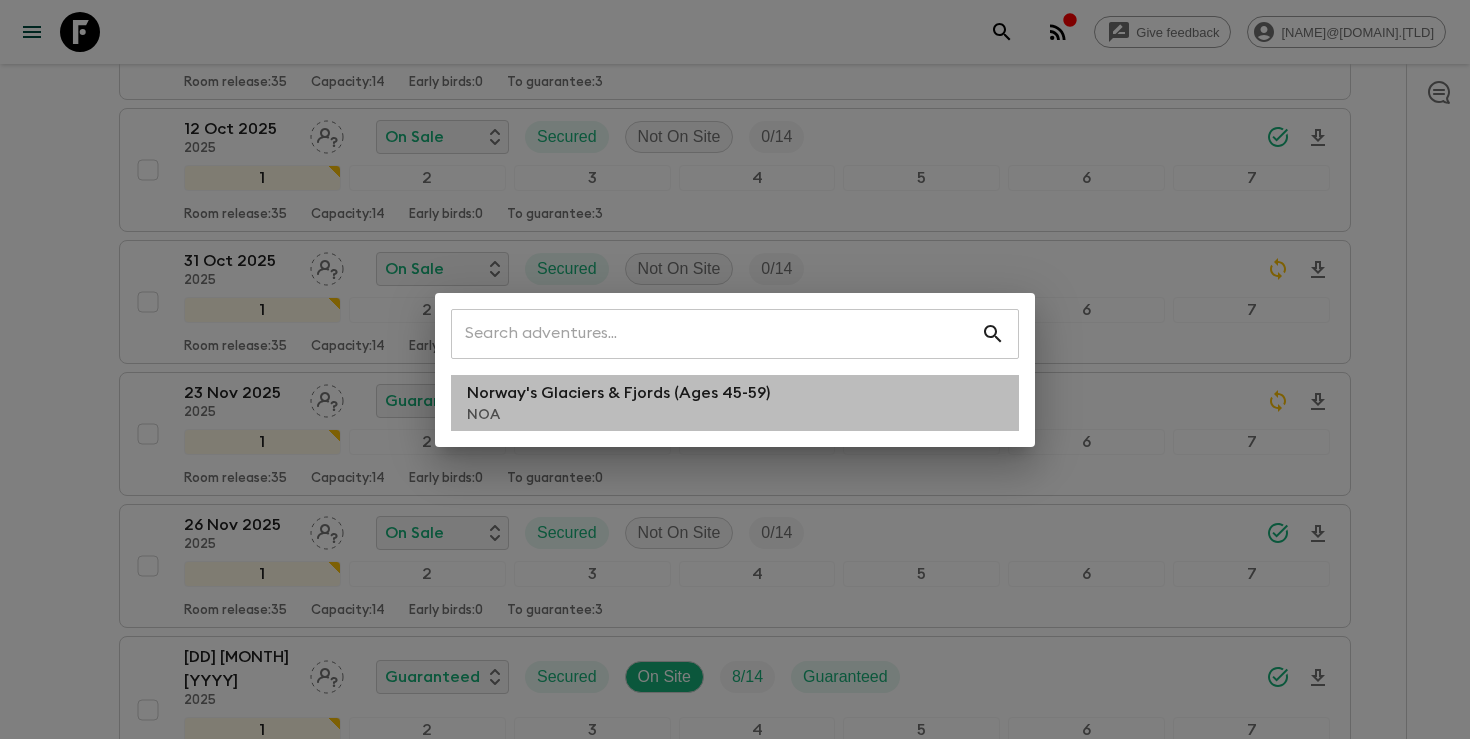 scroll, scrollTop: 0, scrollLeft: 0, axis: both 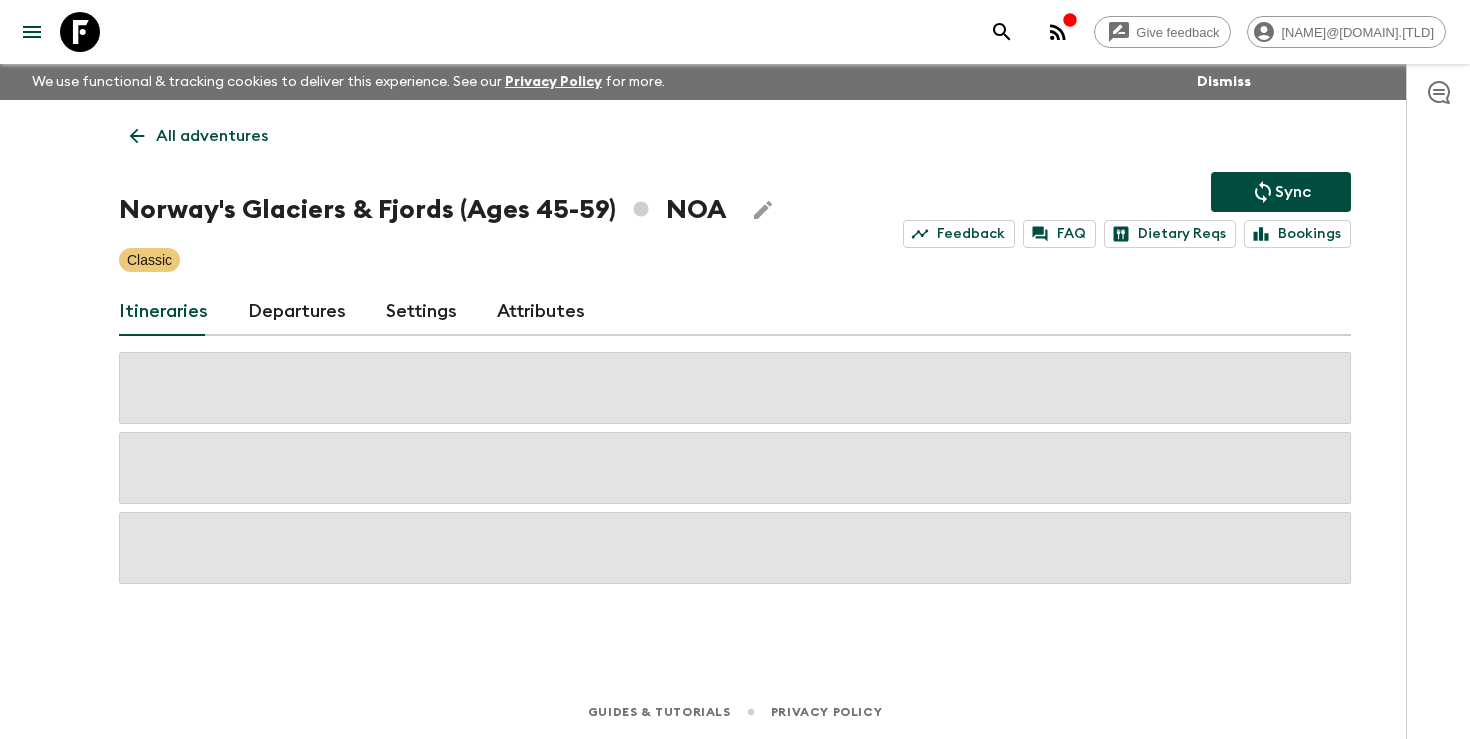 click on "Departures" at bounding box center [297, 312] 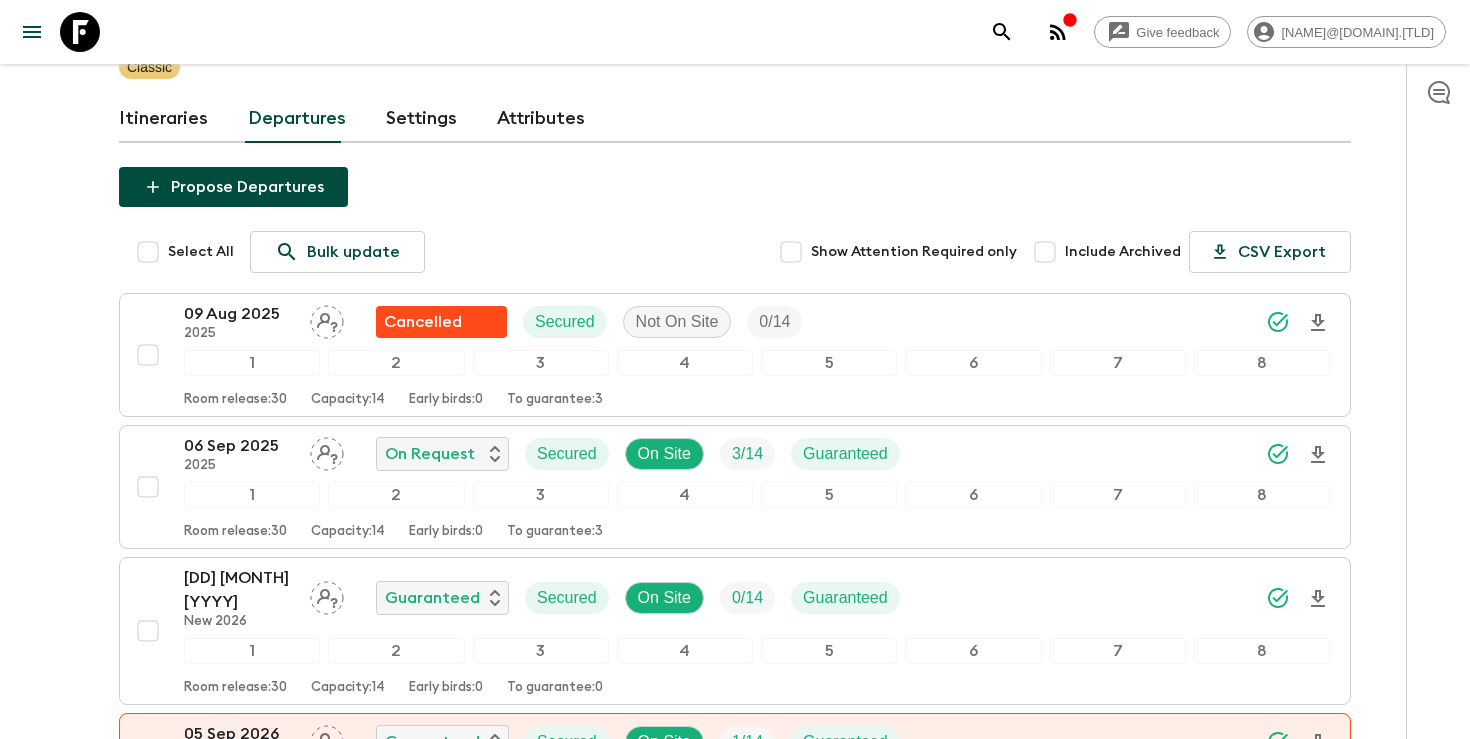 scroll, scrollTop: 197, scrollLeft: 0, axis: vertical 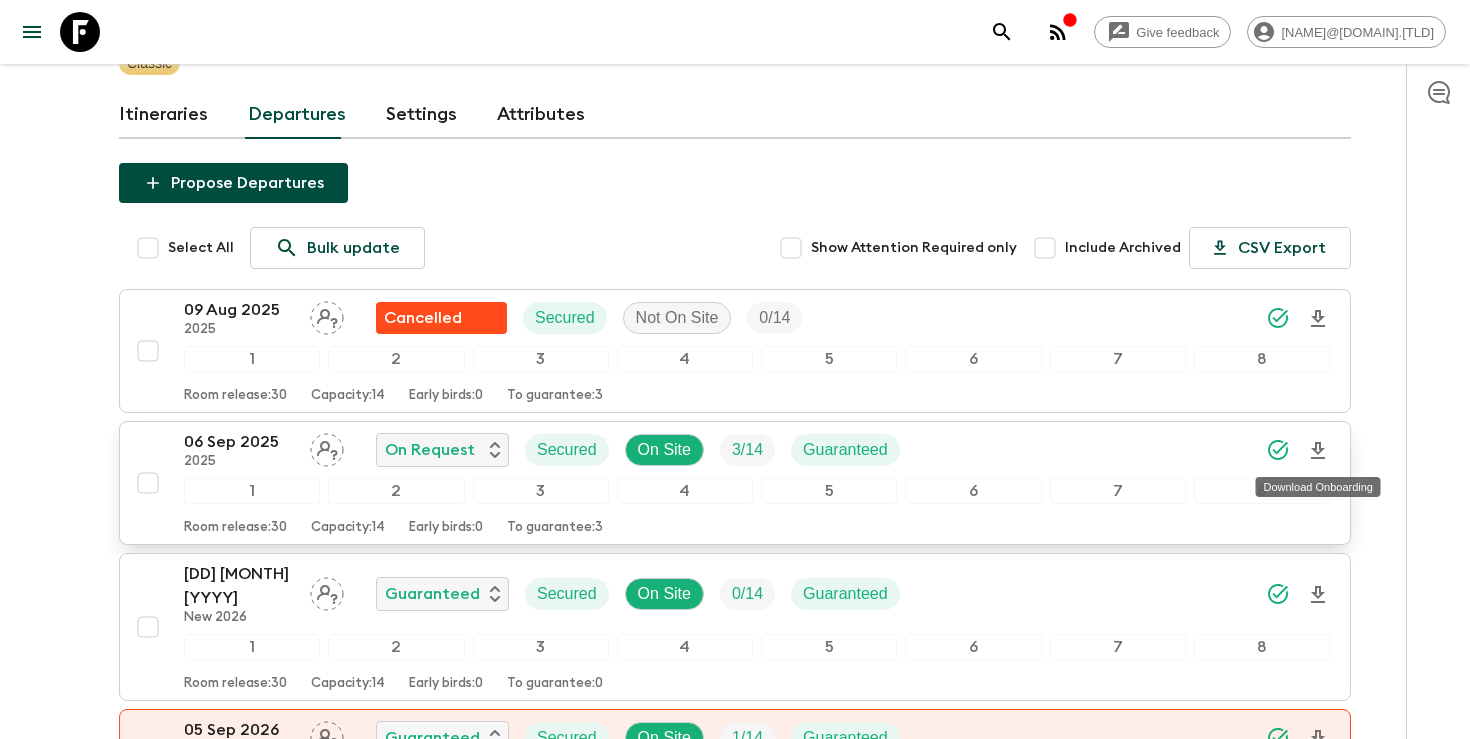 click 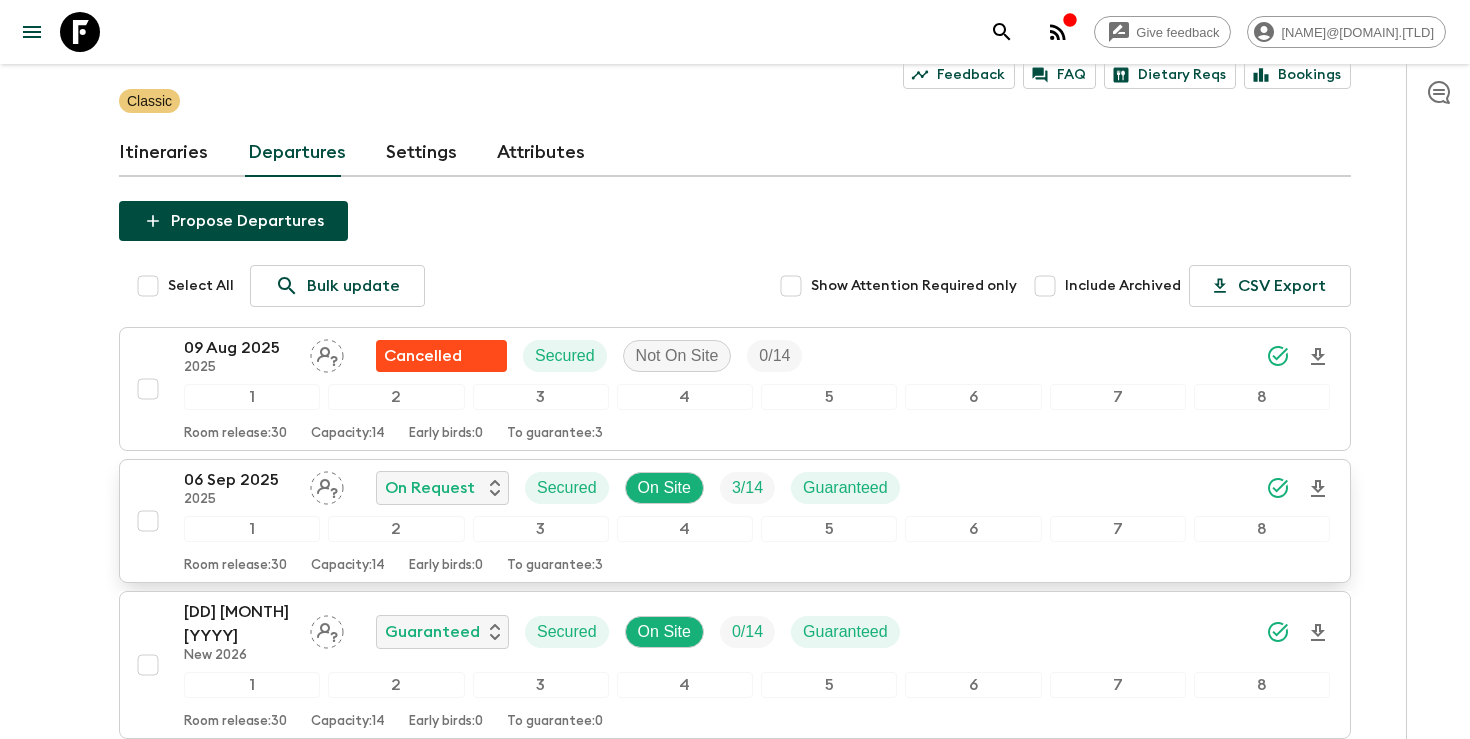 scroll, scrollTop: 130, scrollLeft: 0, axis: vertical 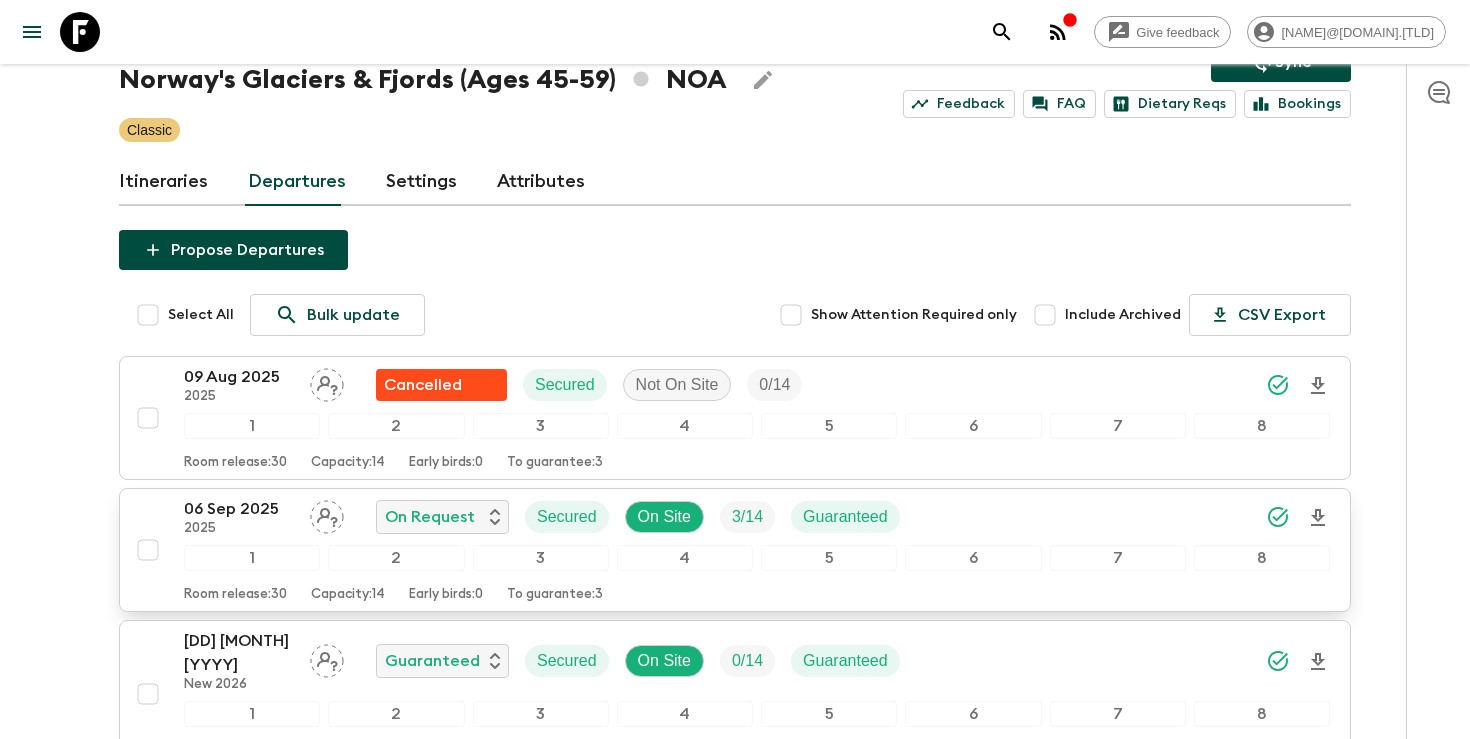 click on "[DD] [MONTH] [YYYY] [YYYY] On Request Secured On Site 3 / 14 Guaranteed" at bounding box center [757, 517] 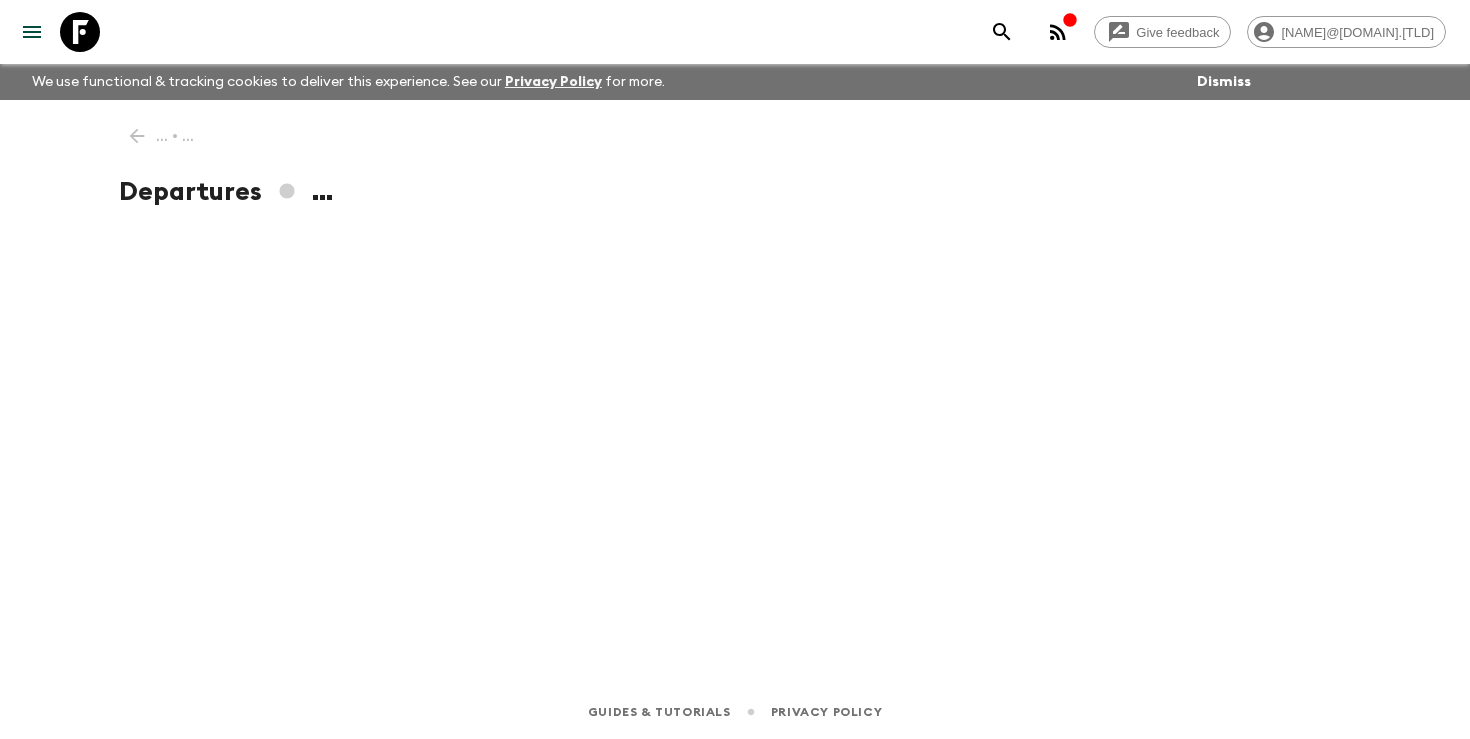 scroll, scrollTop: 0, scrollLeft: 0, axis: both 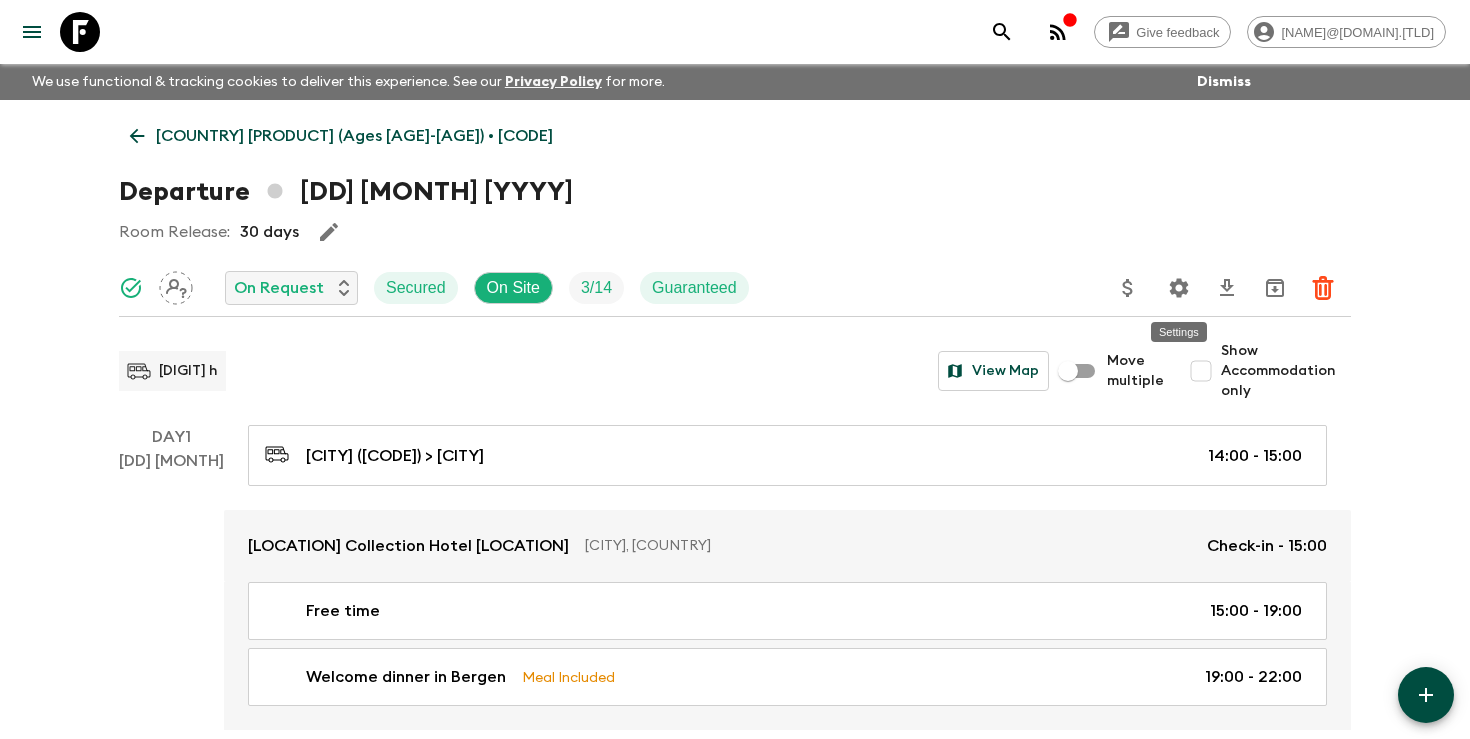 click 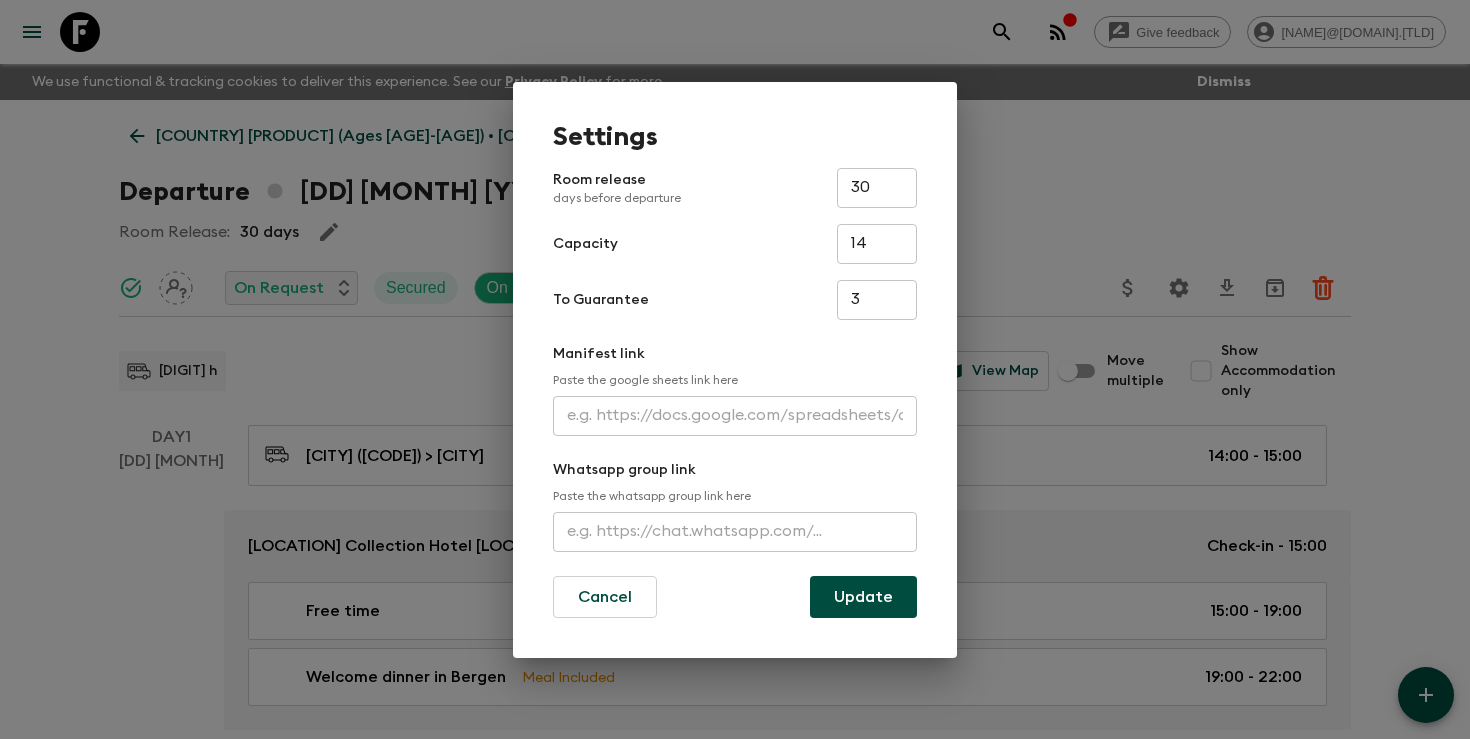 click at bounding box center [735, 416] 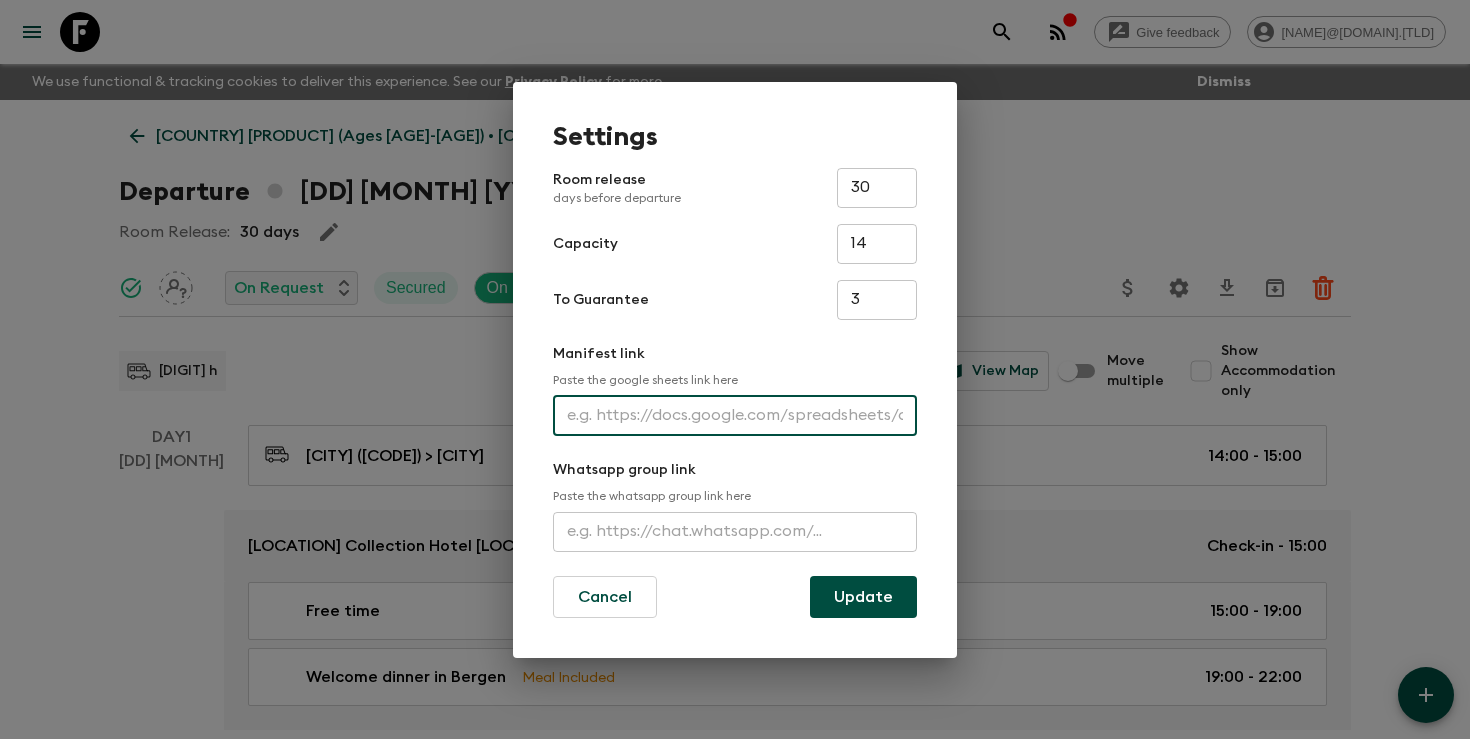 paste on "https://docs.google.com/spreadsheets/d/1mA9DCzz2K-BUOeWkHyVvCTeo-FqkfKXALBY7fPuywFA/edit?usp=sharing" 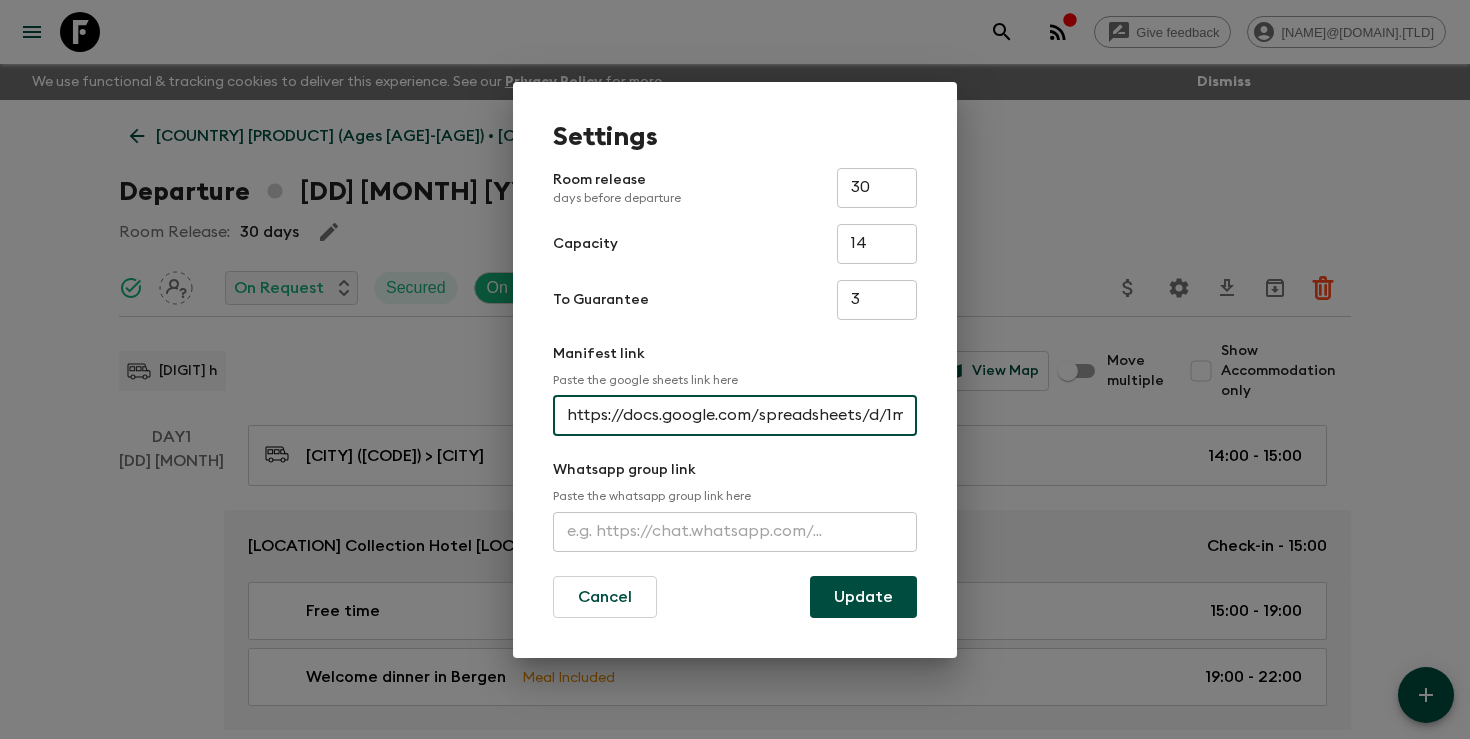 scroll, scrollTop: 0, scrollLeft: 545, axis: horizontal 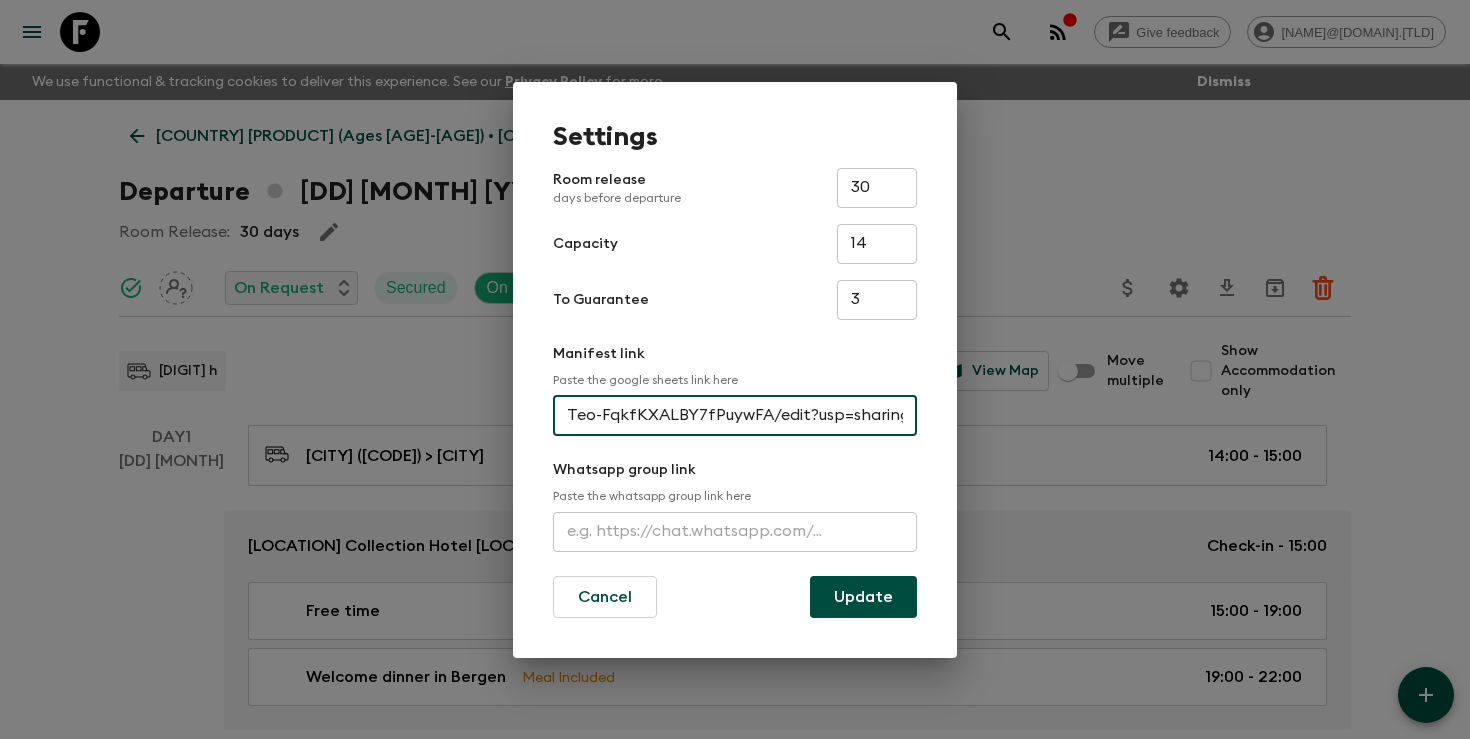 type on "https://docs.google.com/spreadsheets/d/1mA9DCzz2K-BUOeWkHyVvCTeo-FqkfKXALBY7fPuywFA/edit?usp=sharing" 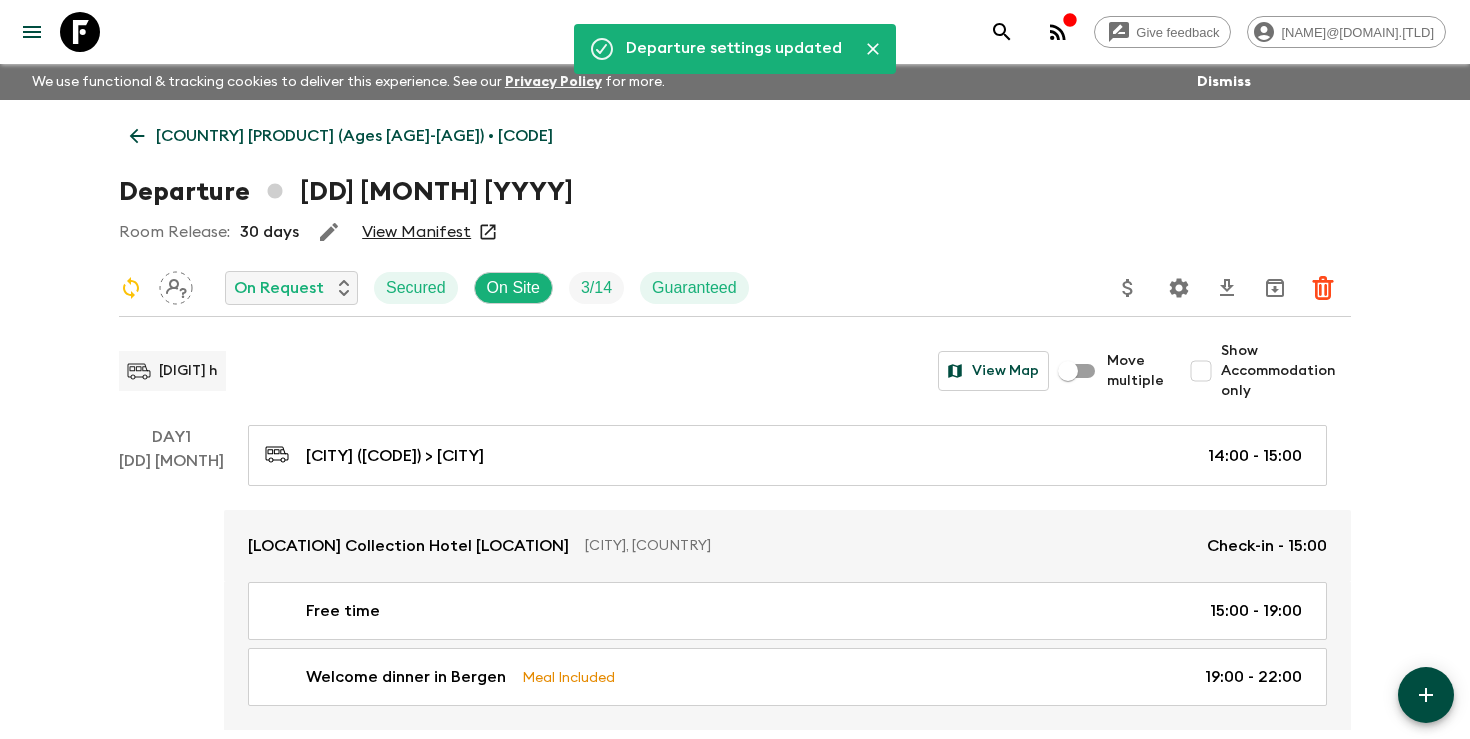 click 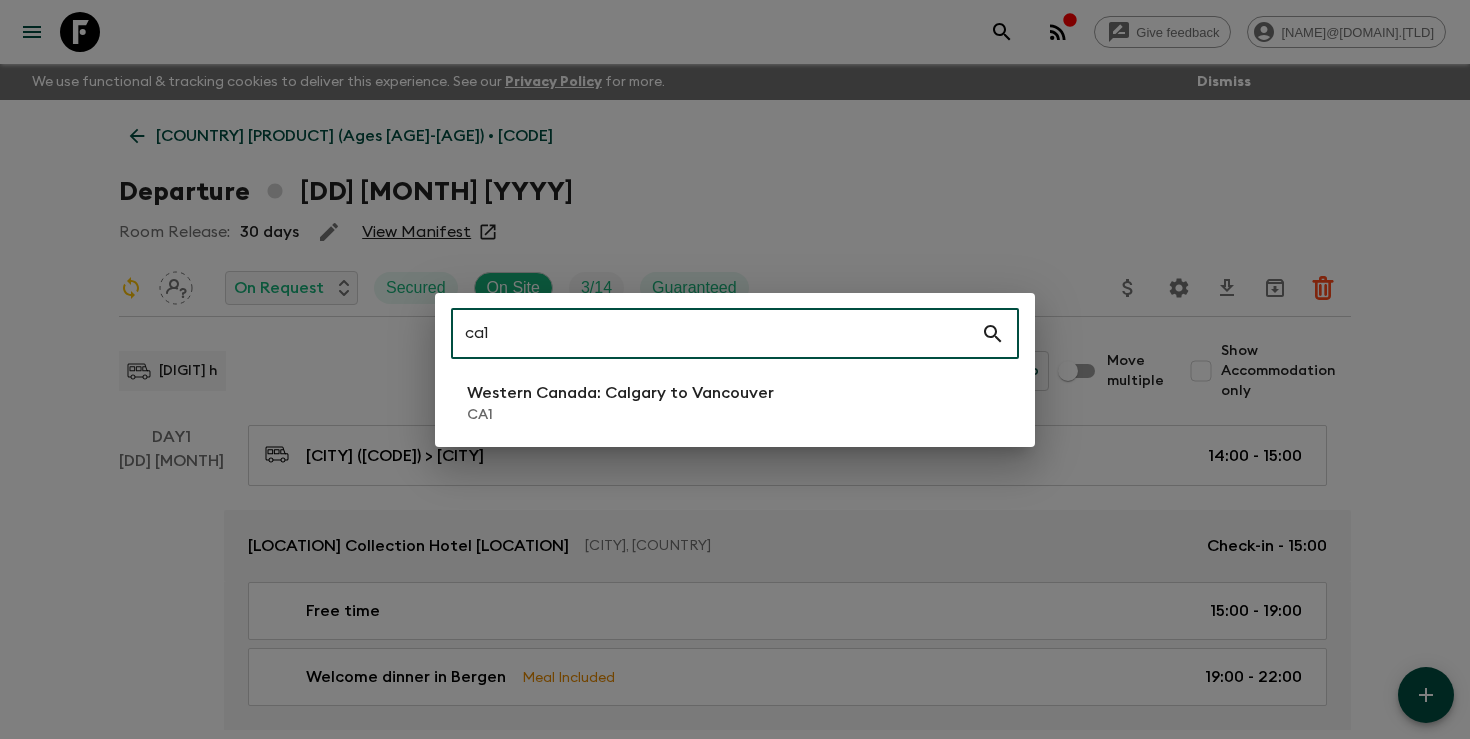 type on "ca1" 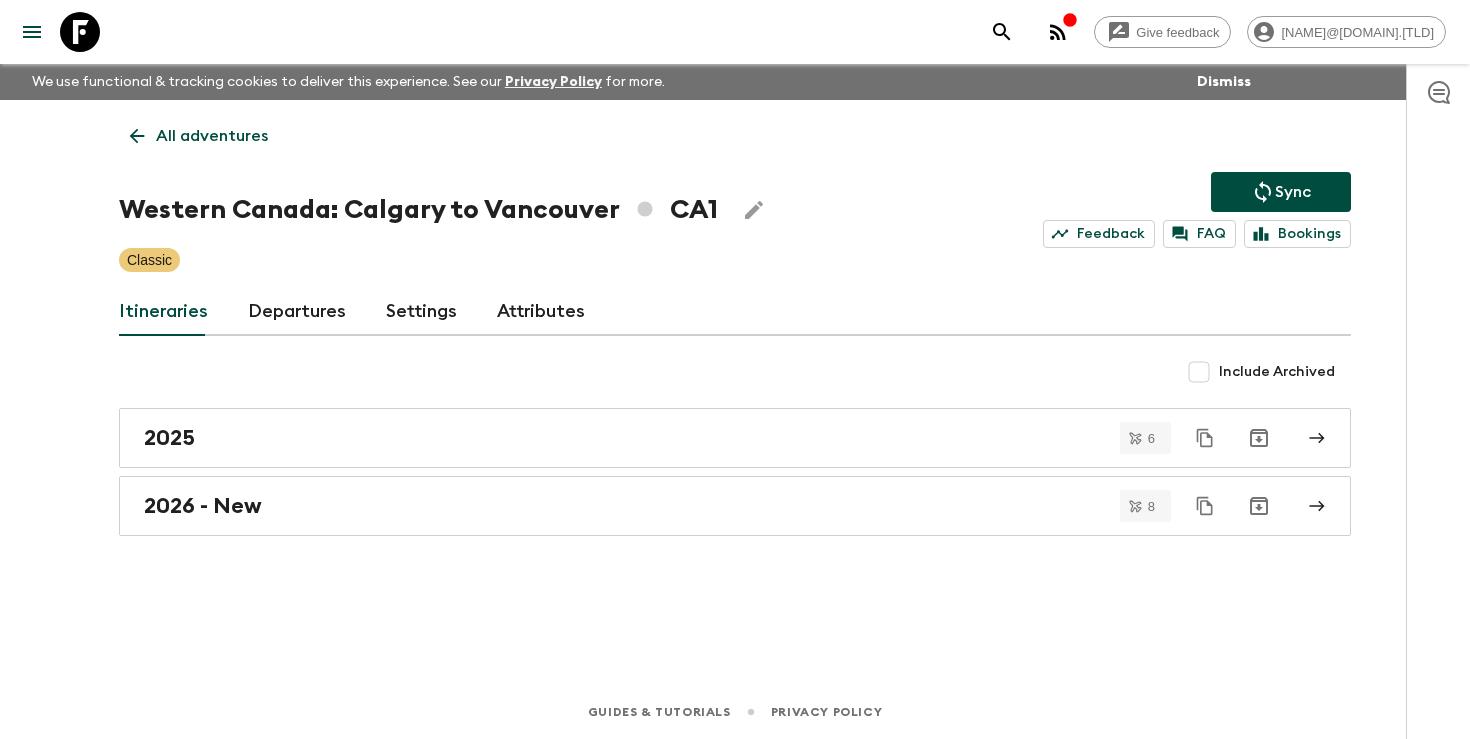 click on "Departures" at bounding box center [297, 312] 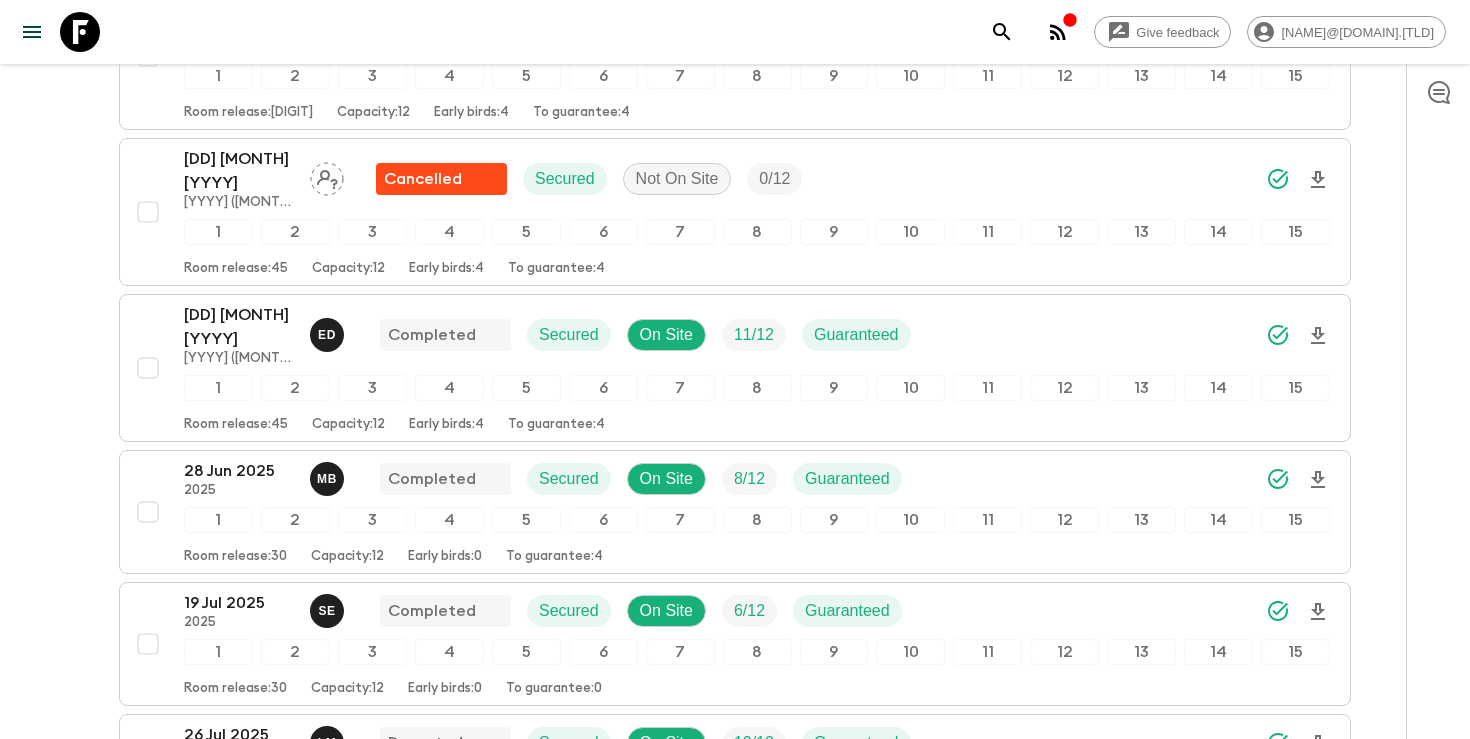 scroll, scrollTop: 2068, scrollLeft: 0, axis: vertical 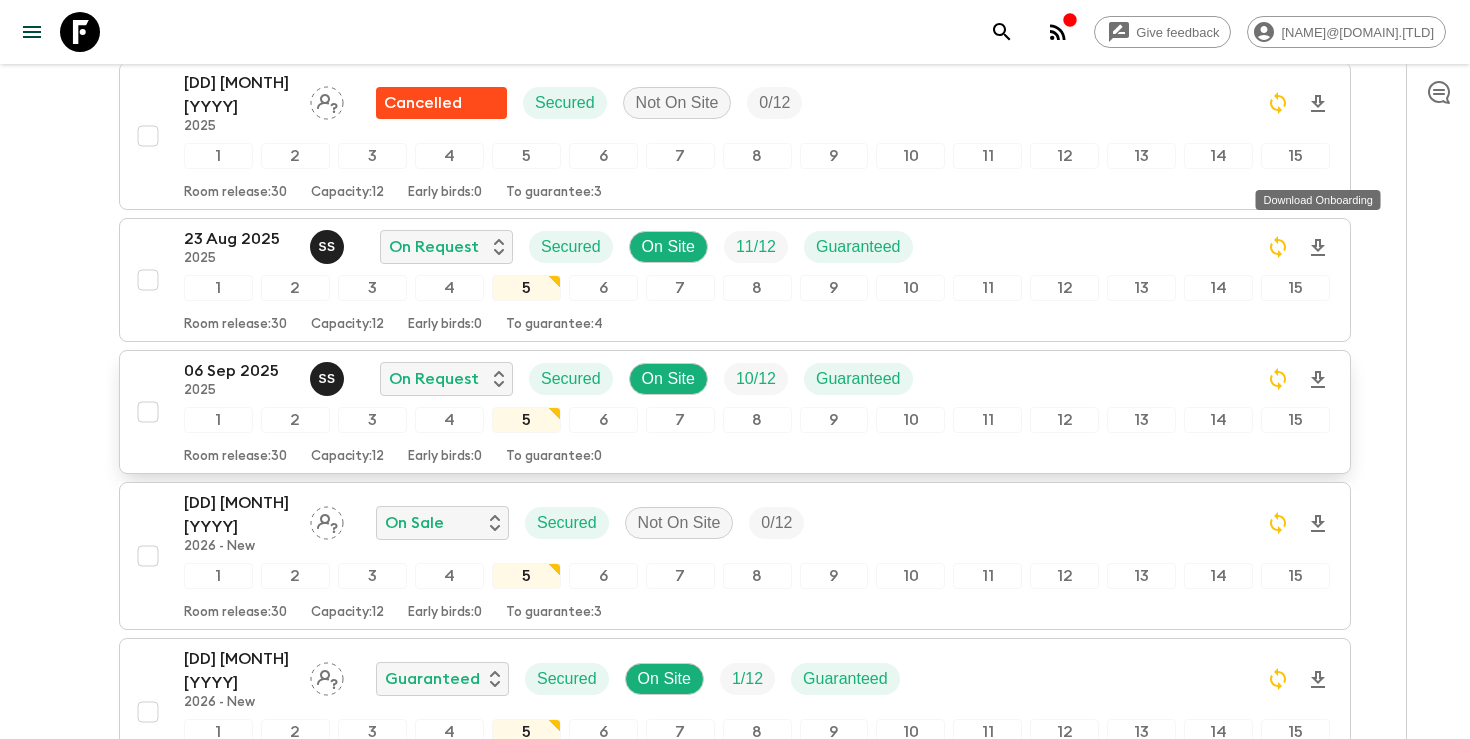 click 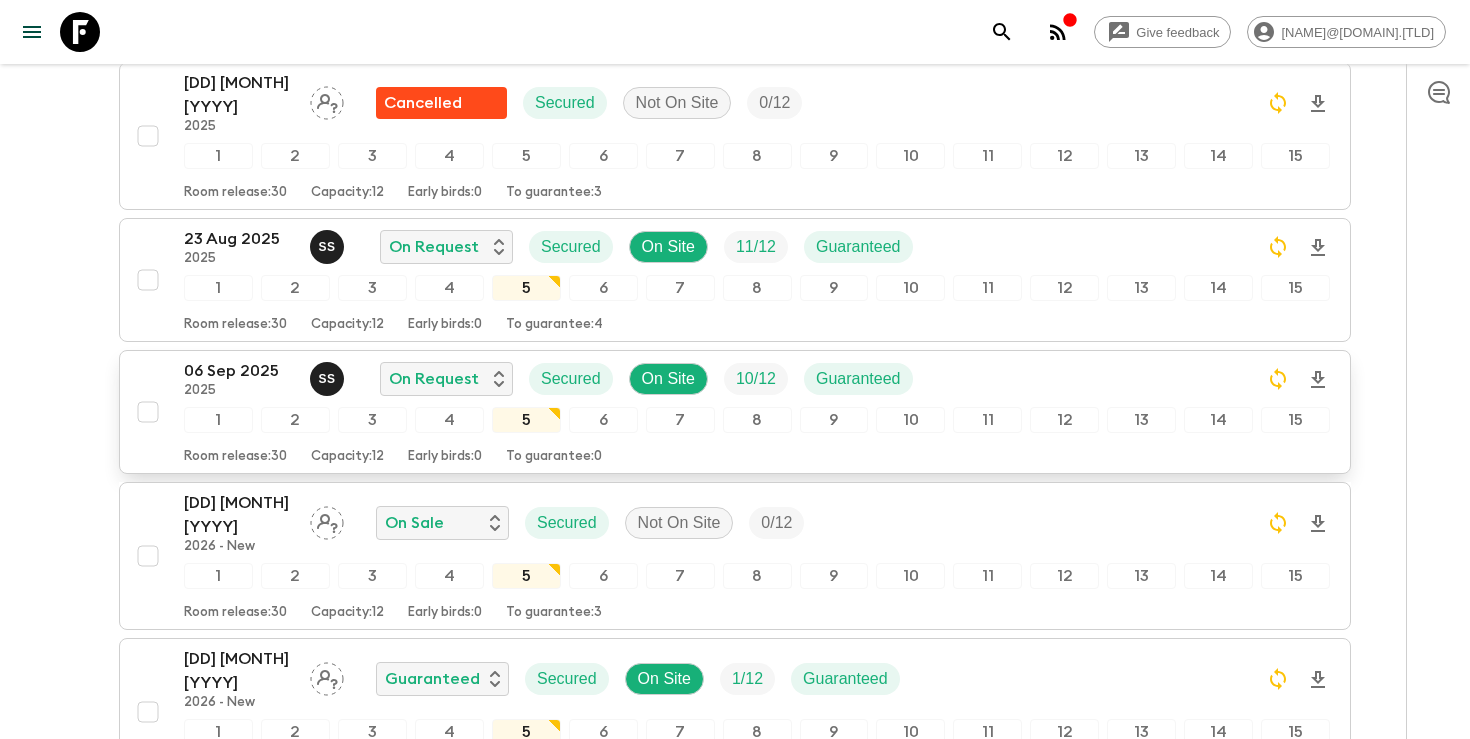 click on "2025" at bounding box center (239, 391) 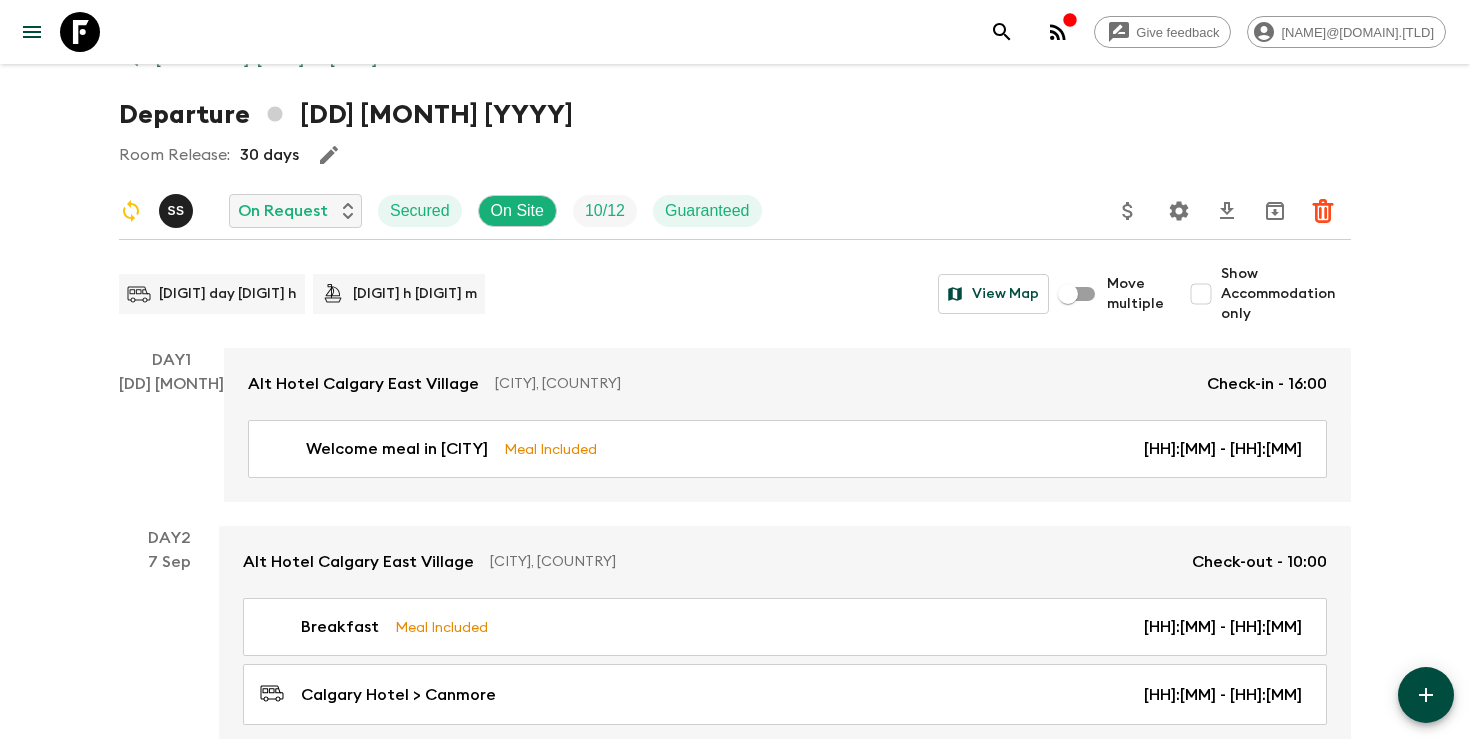 scroll, scrollTop: 0, scrollLeft: 0, axis: both 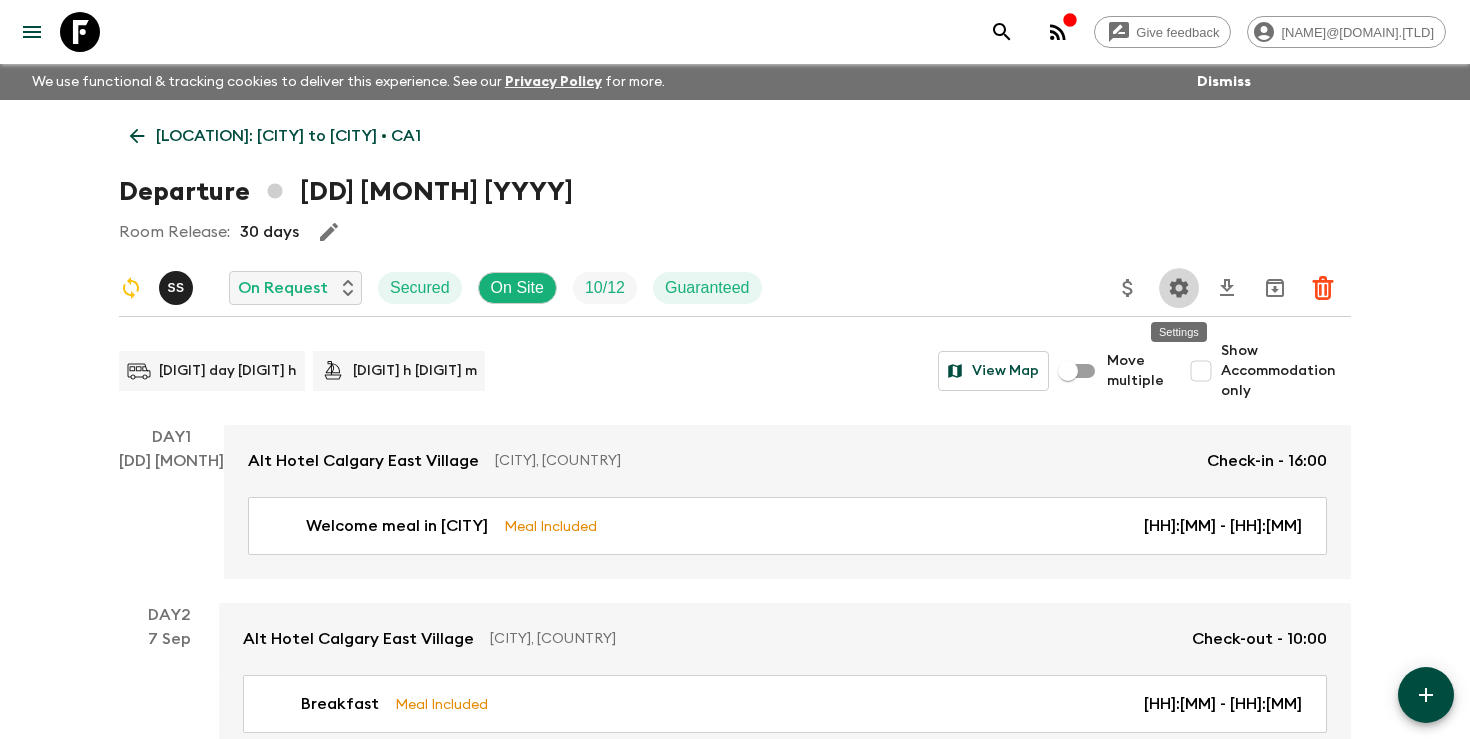 click 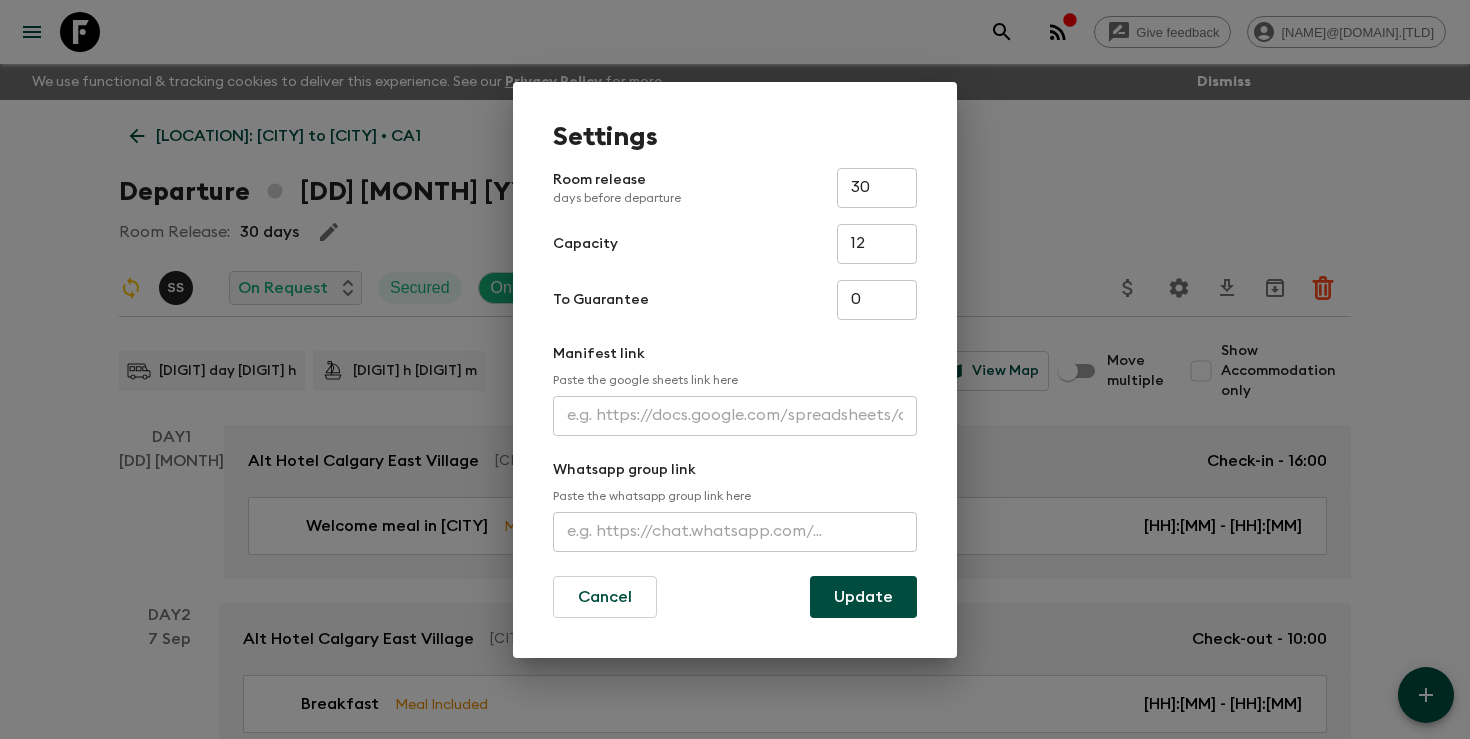 click at bounding box center [735, 416] 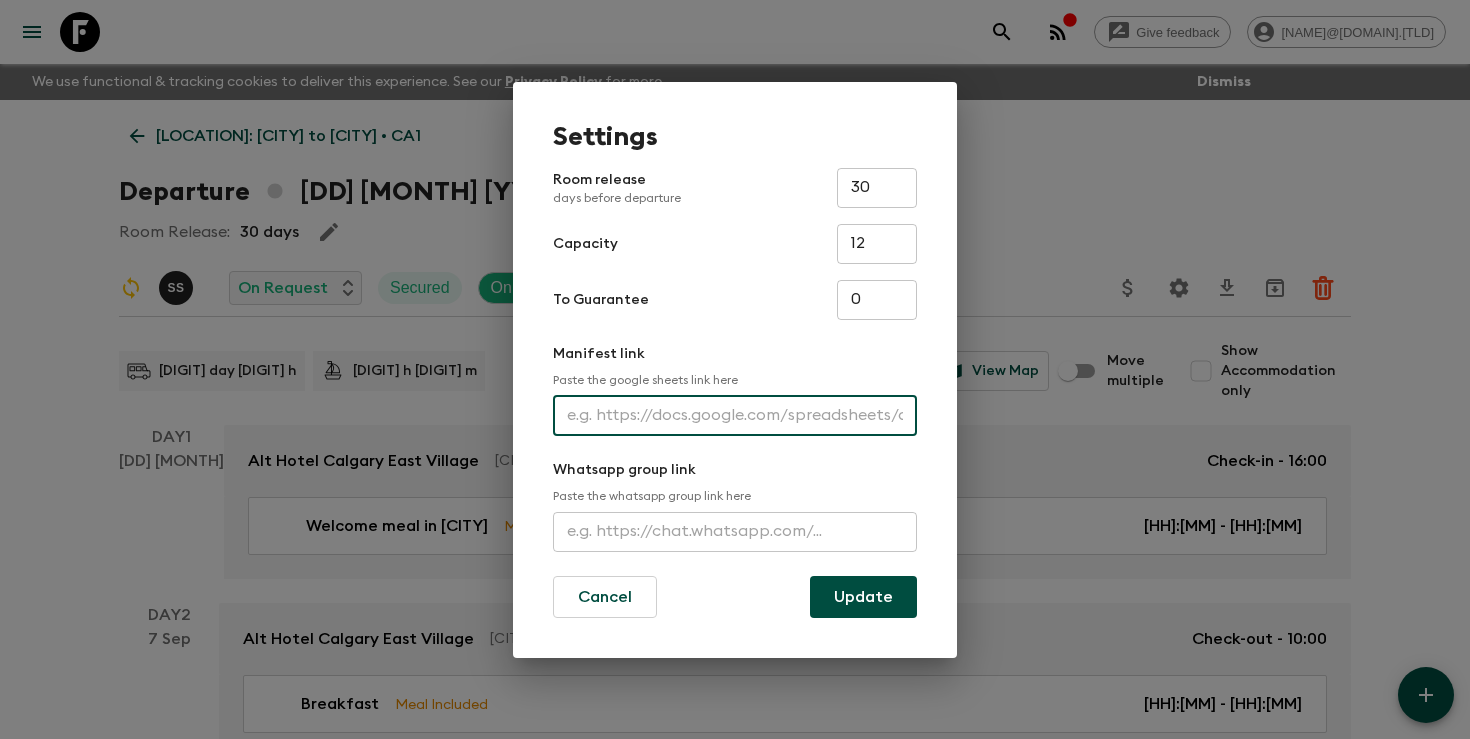 paste on "https://docs.google.com/spreadsheets/d/1UG3gybxf6BbisEled6xgwXVMZSFmr-QeasOHD2q1mAU/edit?usp=sharing" 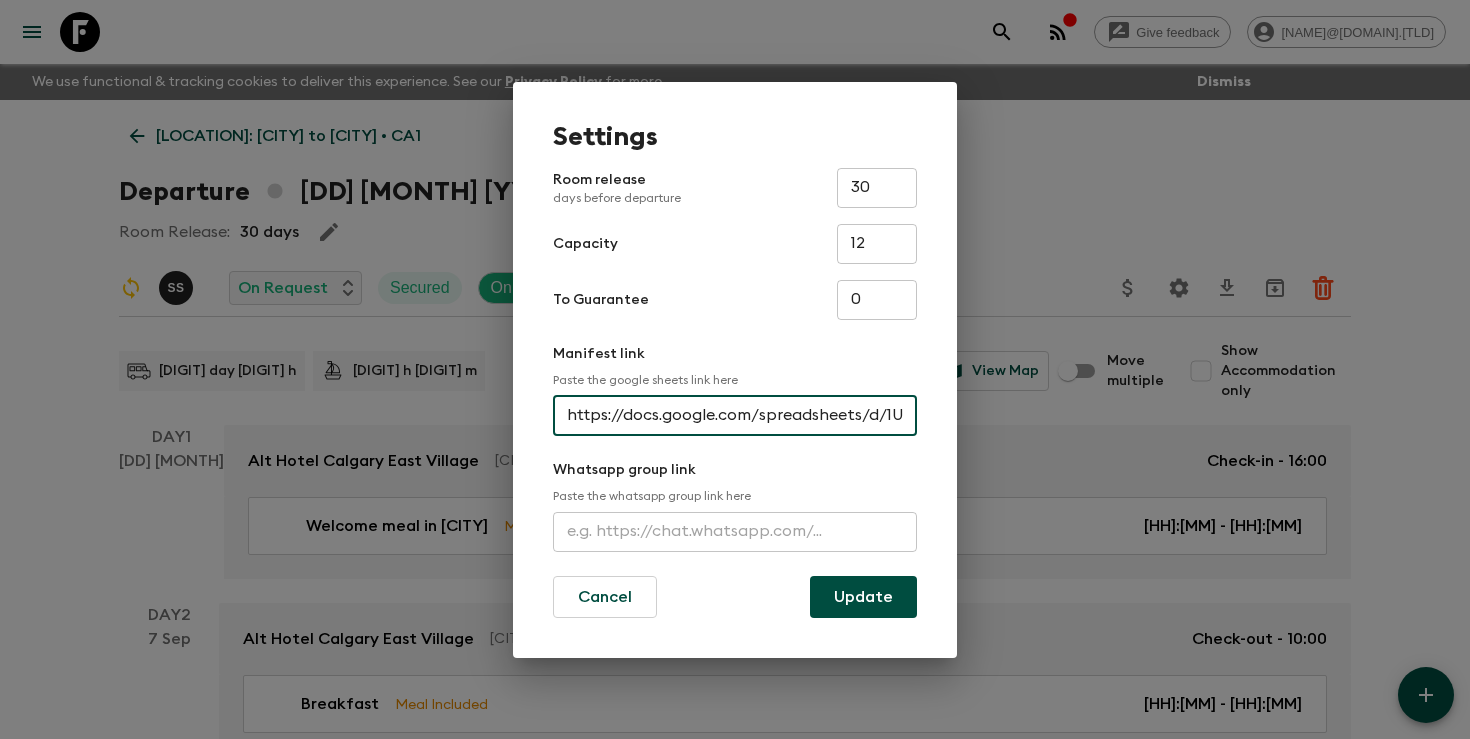 scroll, scrollTop: 0, scrollLeft: 536, axis: horizontal 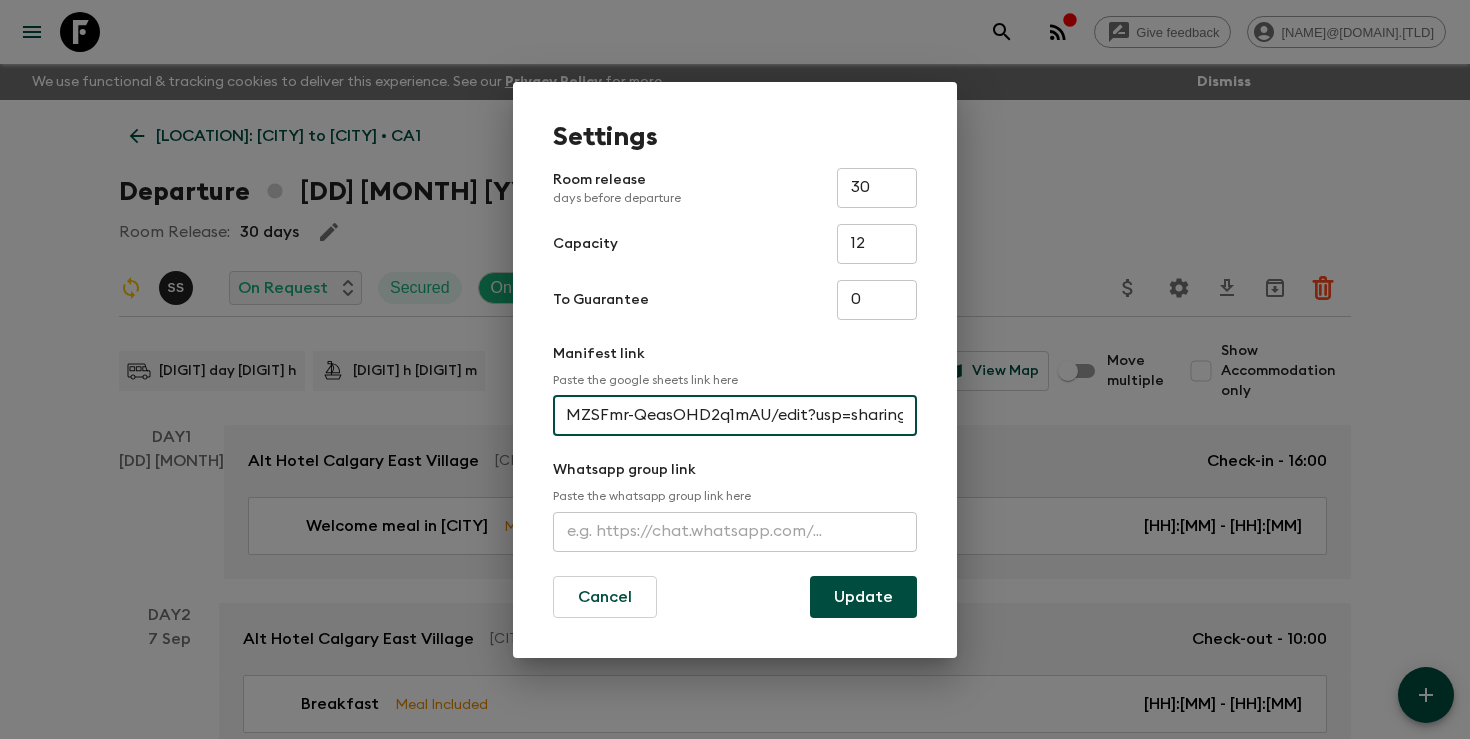 type on "https://docs.google.com/spreadsheets/d/1UG3gybxf6BbisEled6xgwXVMZSFmr-QeasOHD2q1mAU/edit?usp=sharing" 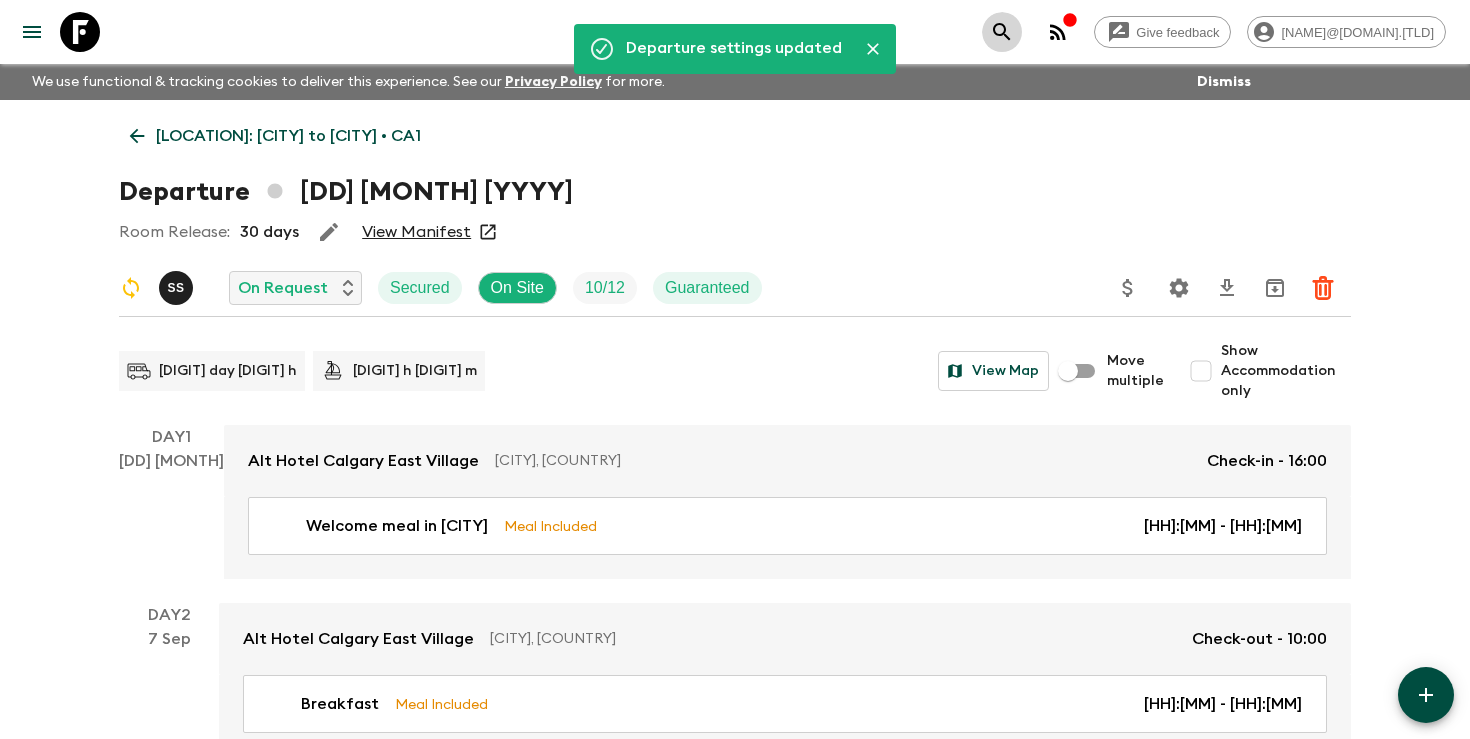 click at bounding box center [1002, 32] 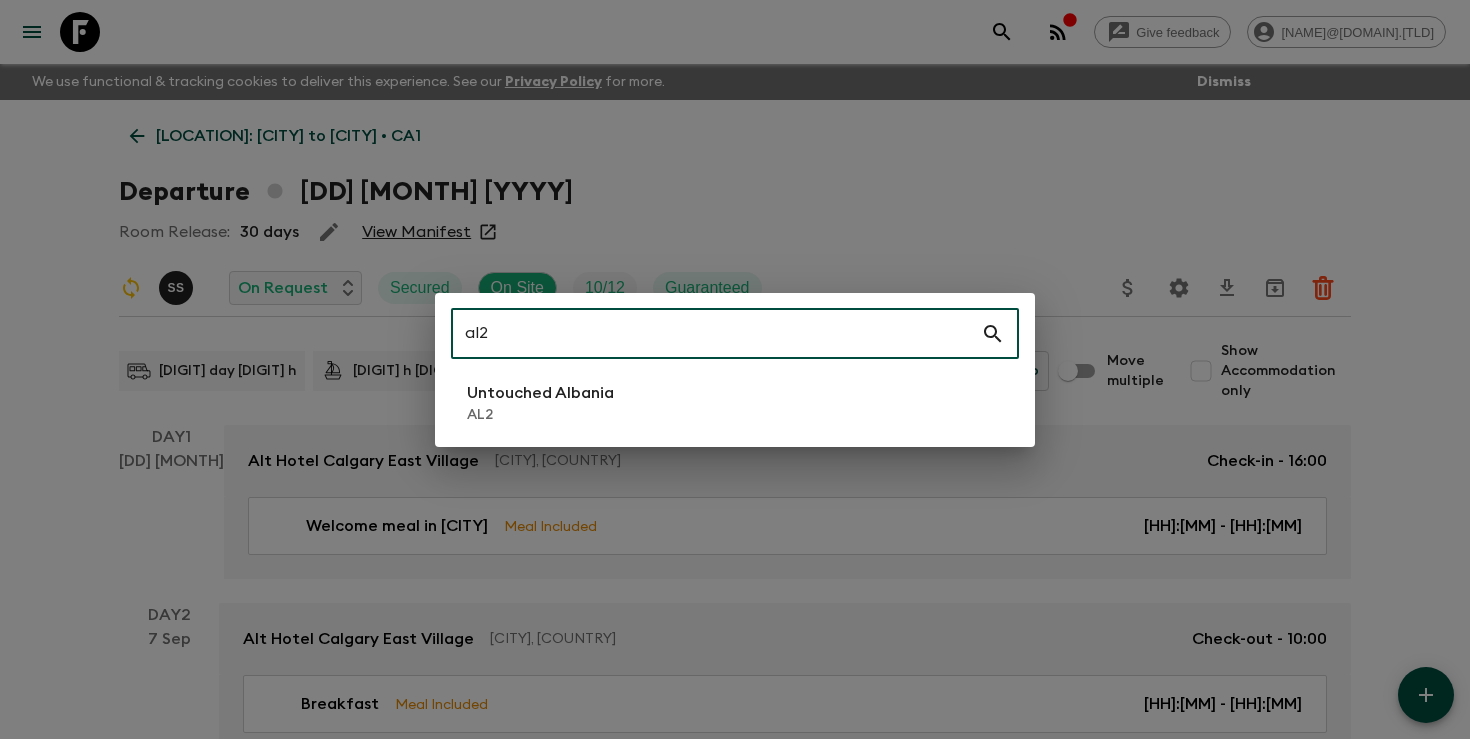 type on "al2" 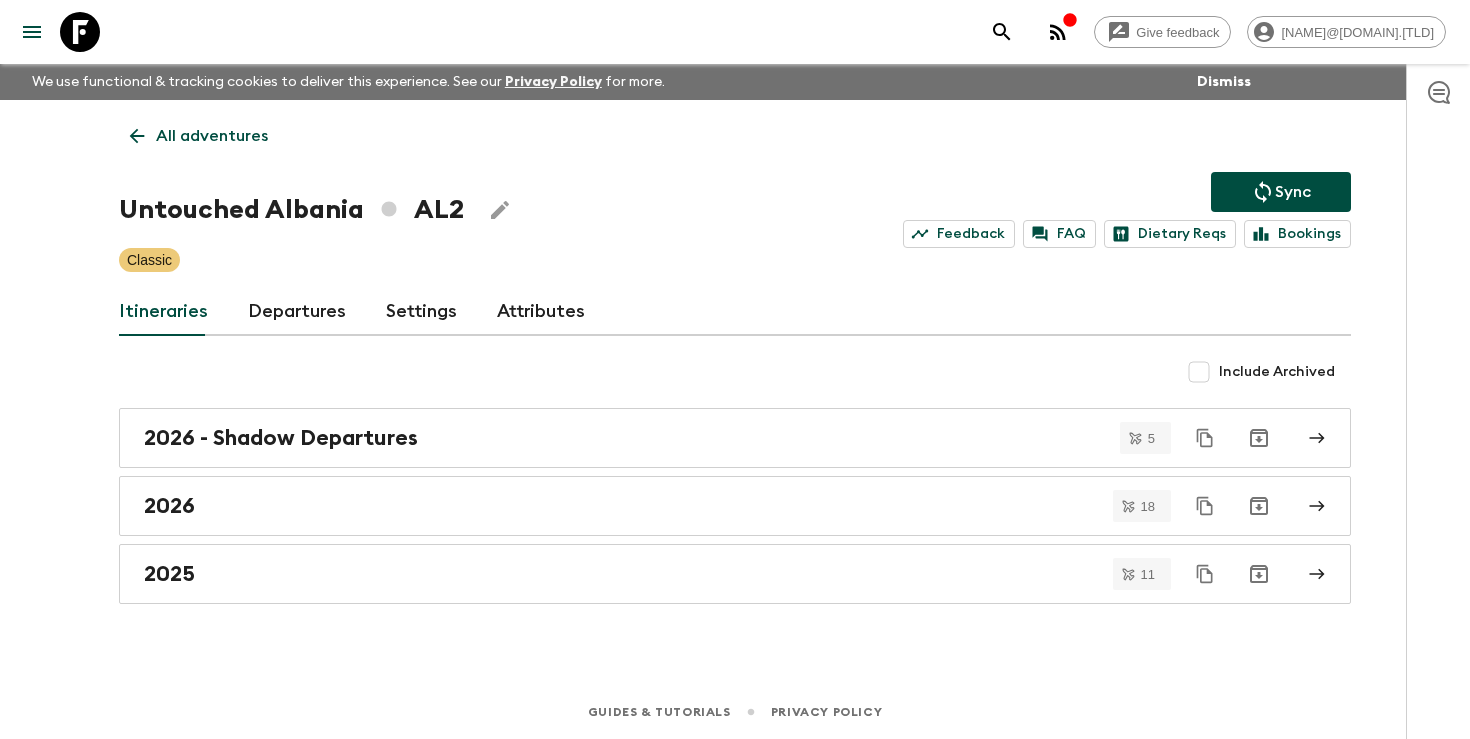 click on "Departures" at bounding box center (297, 312) 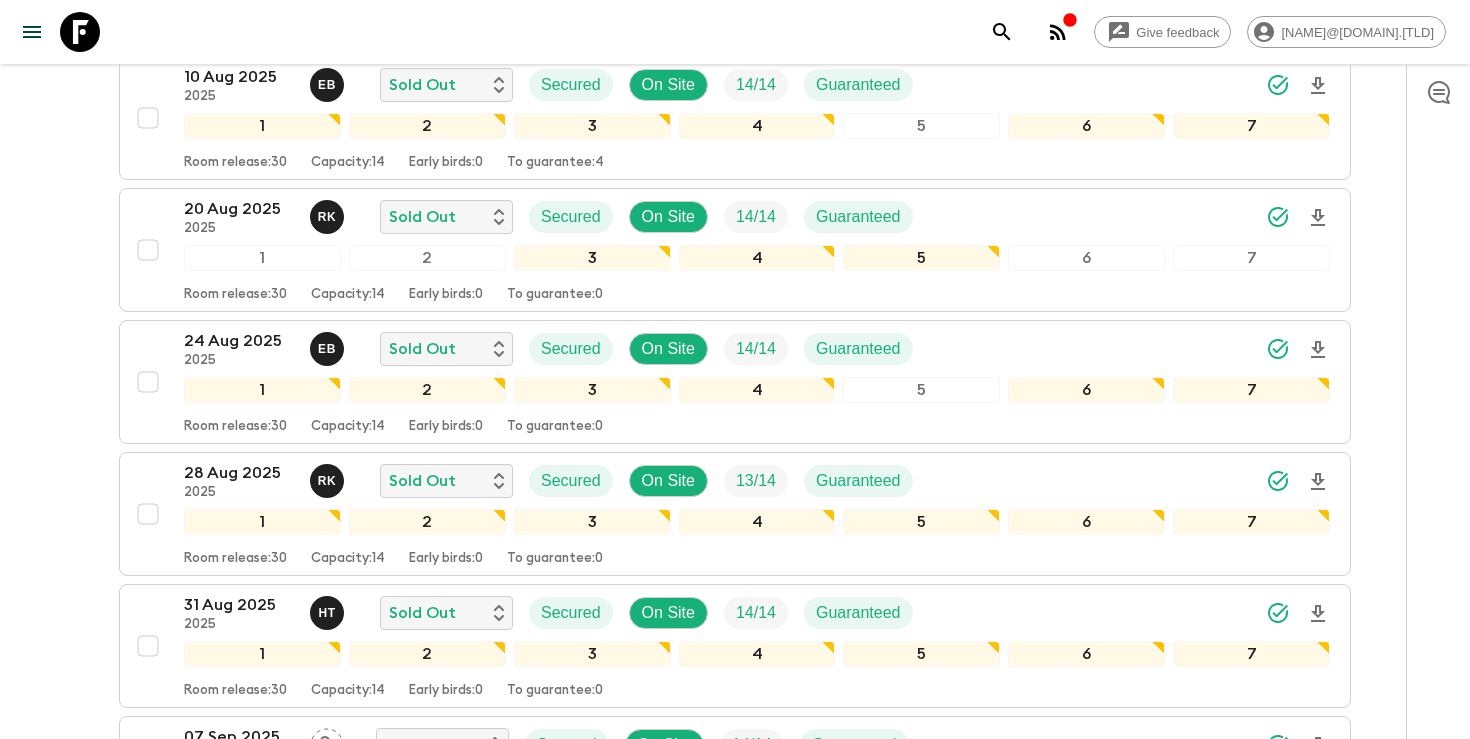 scroll, scrollTop: 563, scrollLeft: 0, axis: vertical 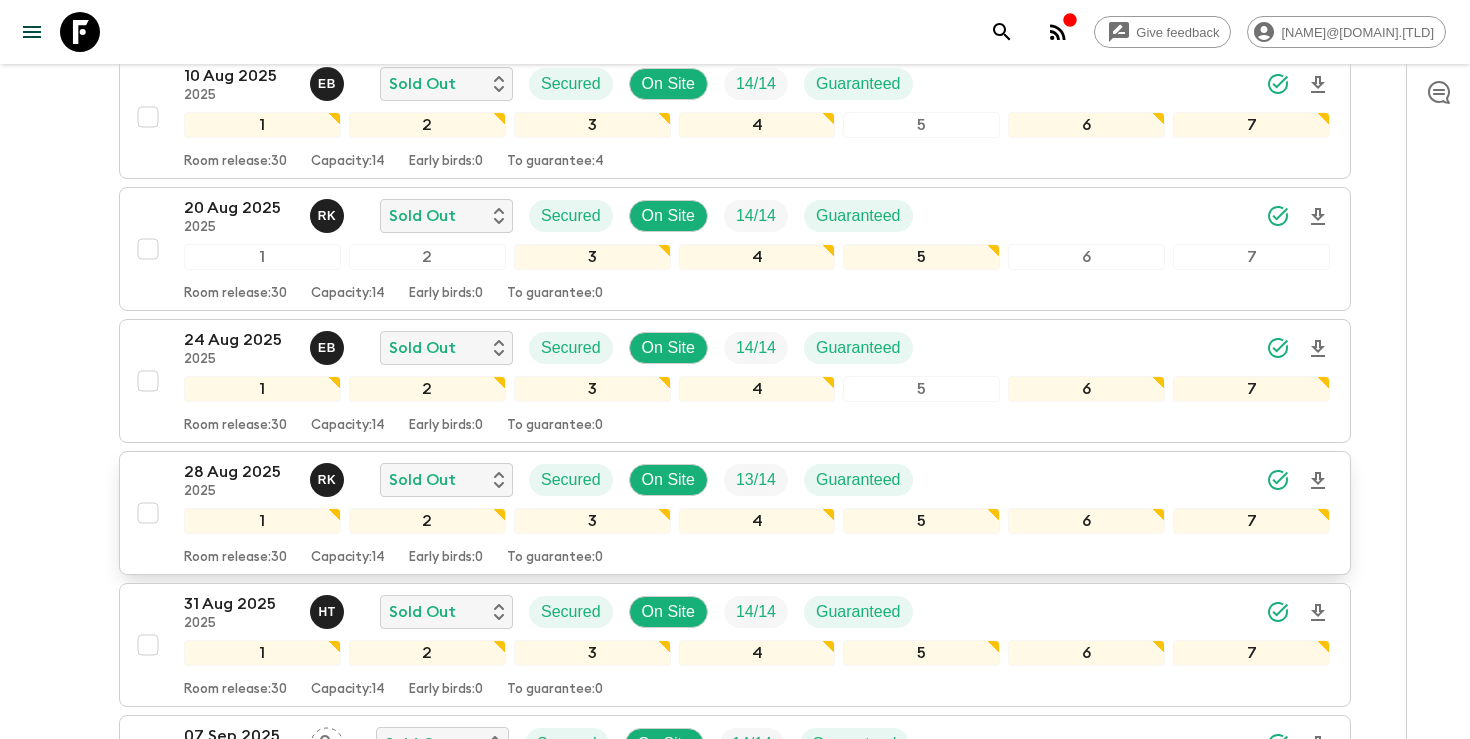 click 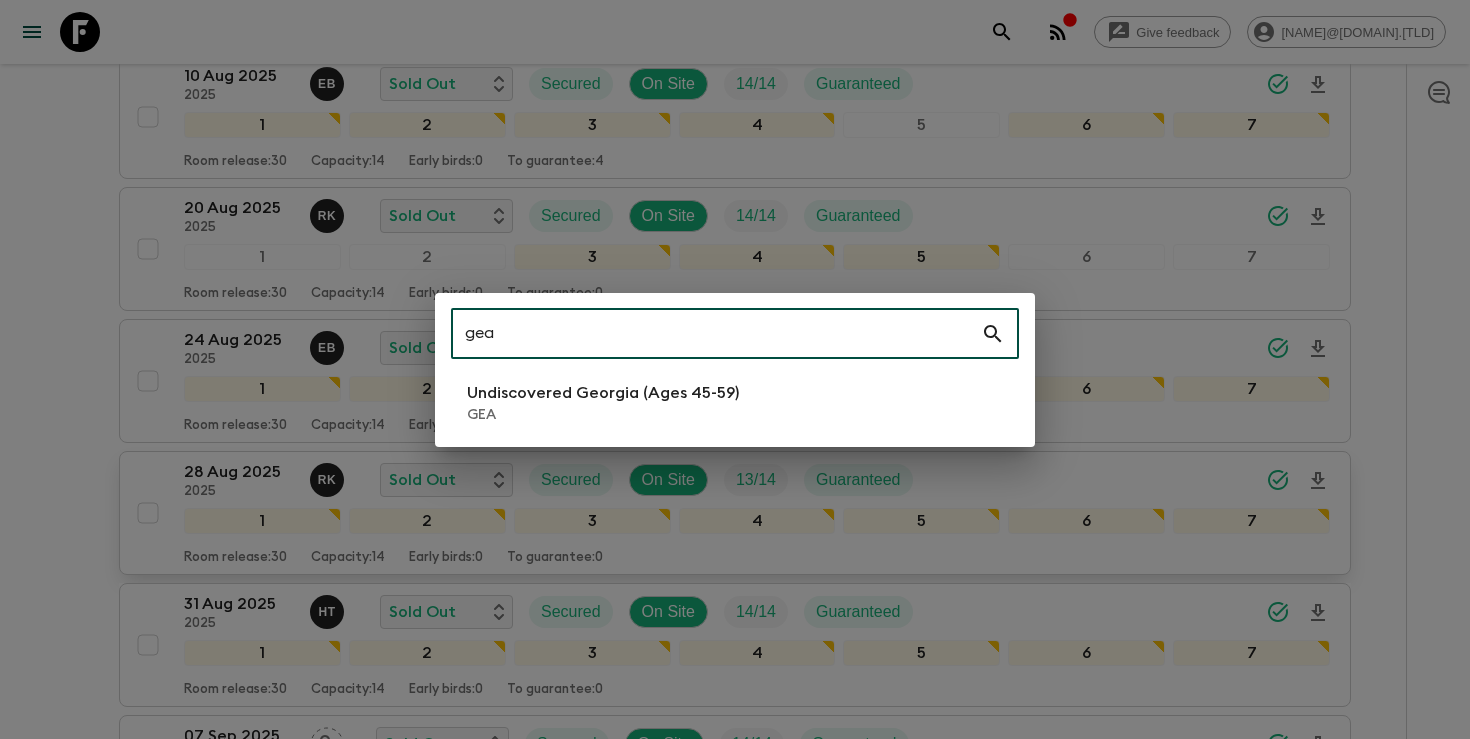 type on "gea" 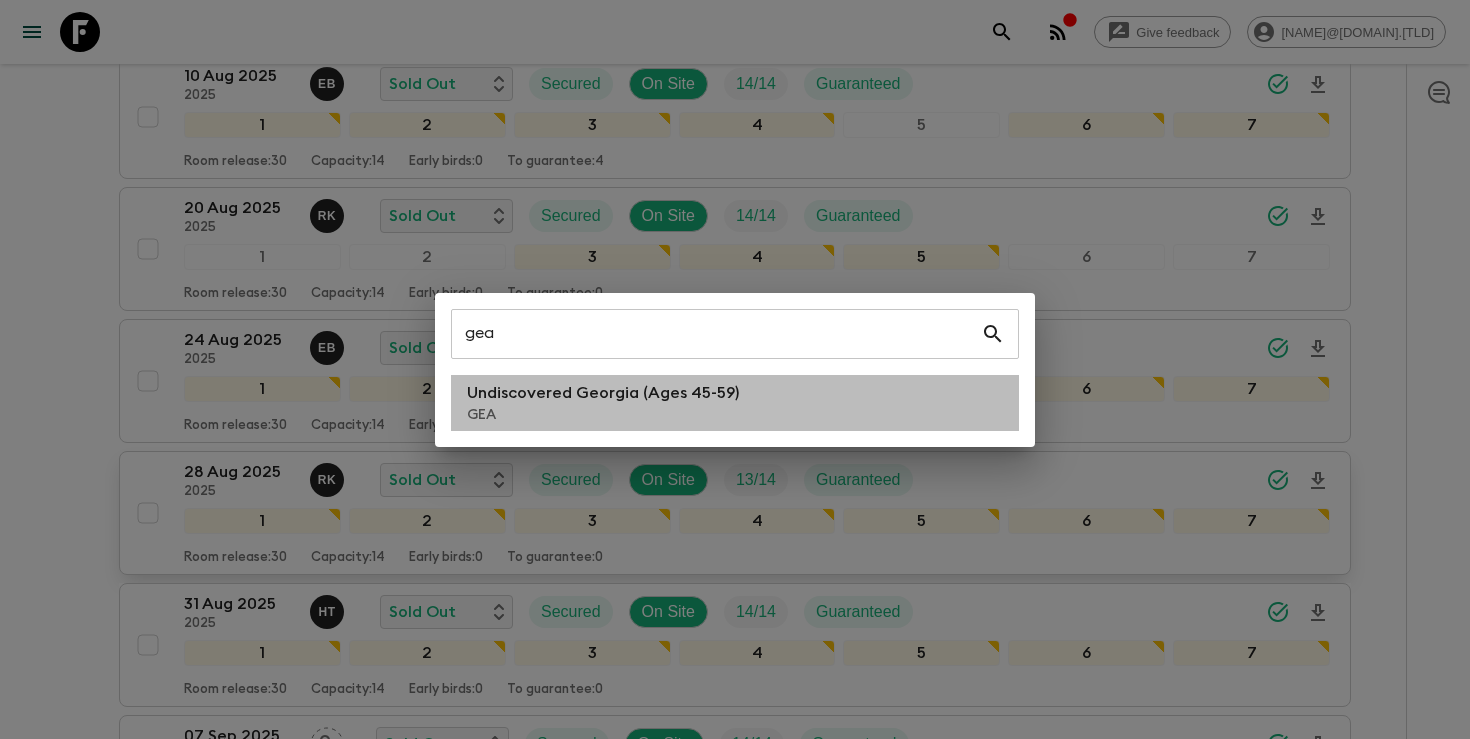 click on "Undiscovered Georgia (Ages 45-59) GEA" at bounding box center [735, 403] 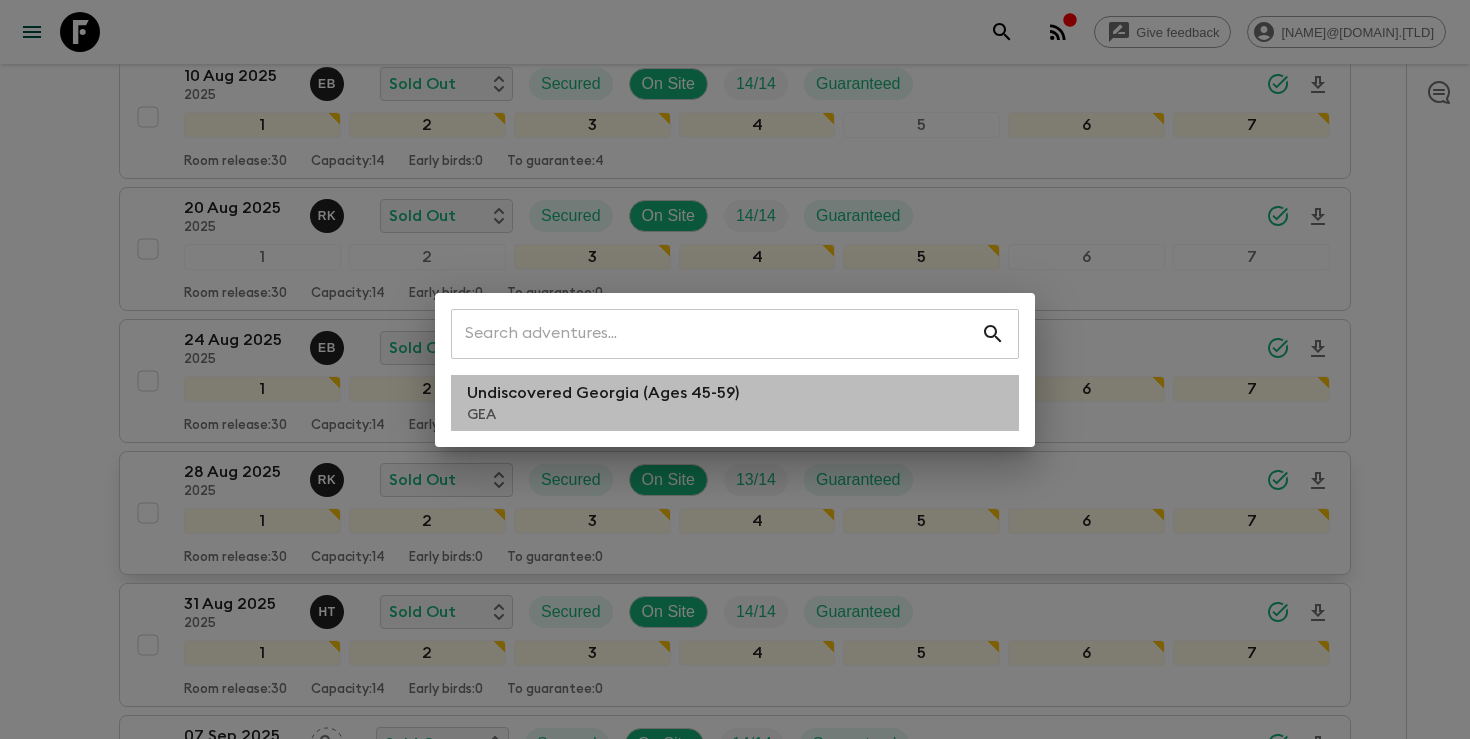 scroll, scrollTop: 0, scrollLeft: 0, axis: both 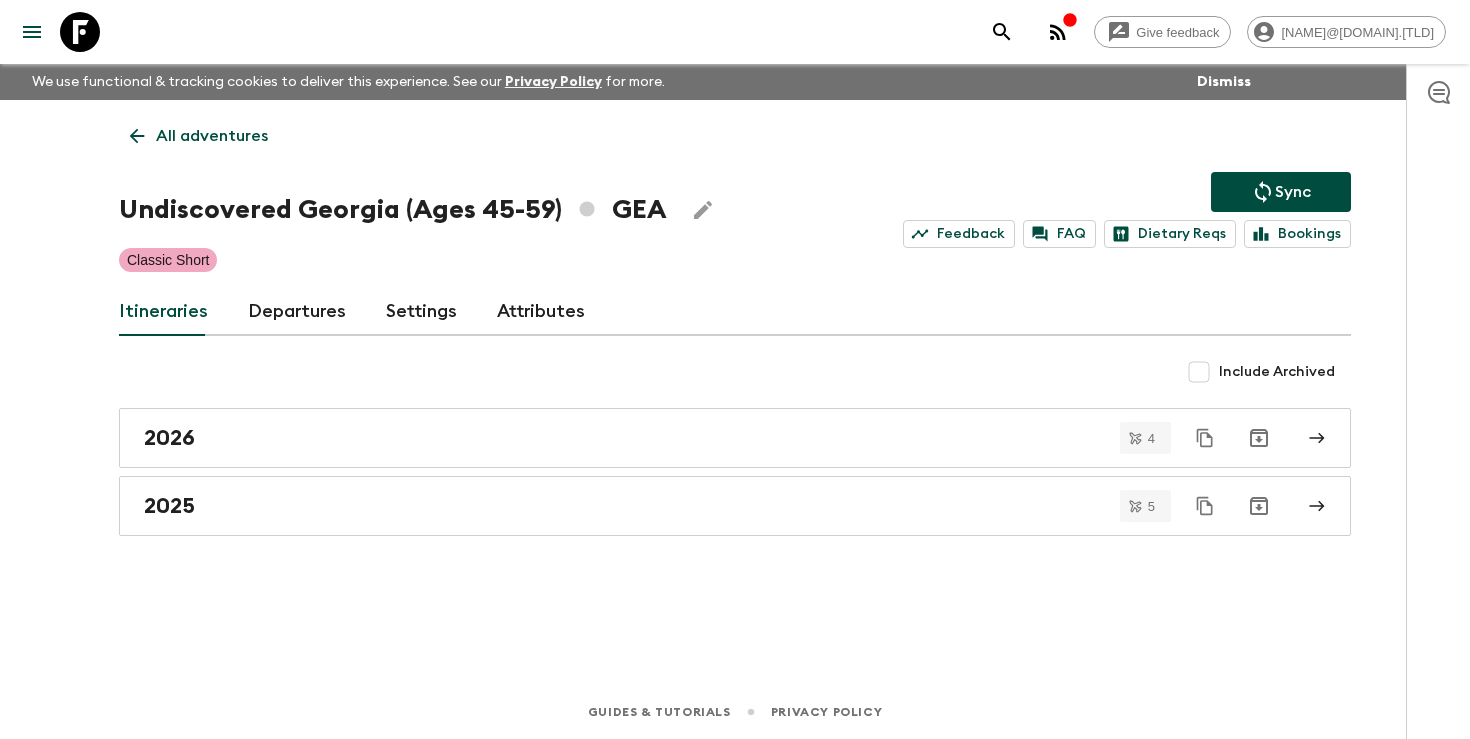 click on "Departures" at bounding box center (297, 312) 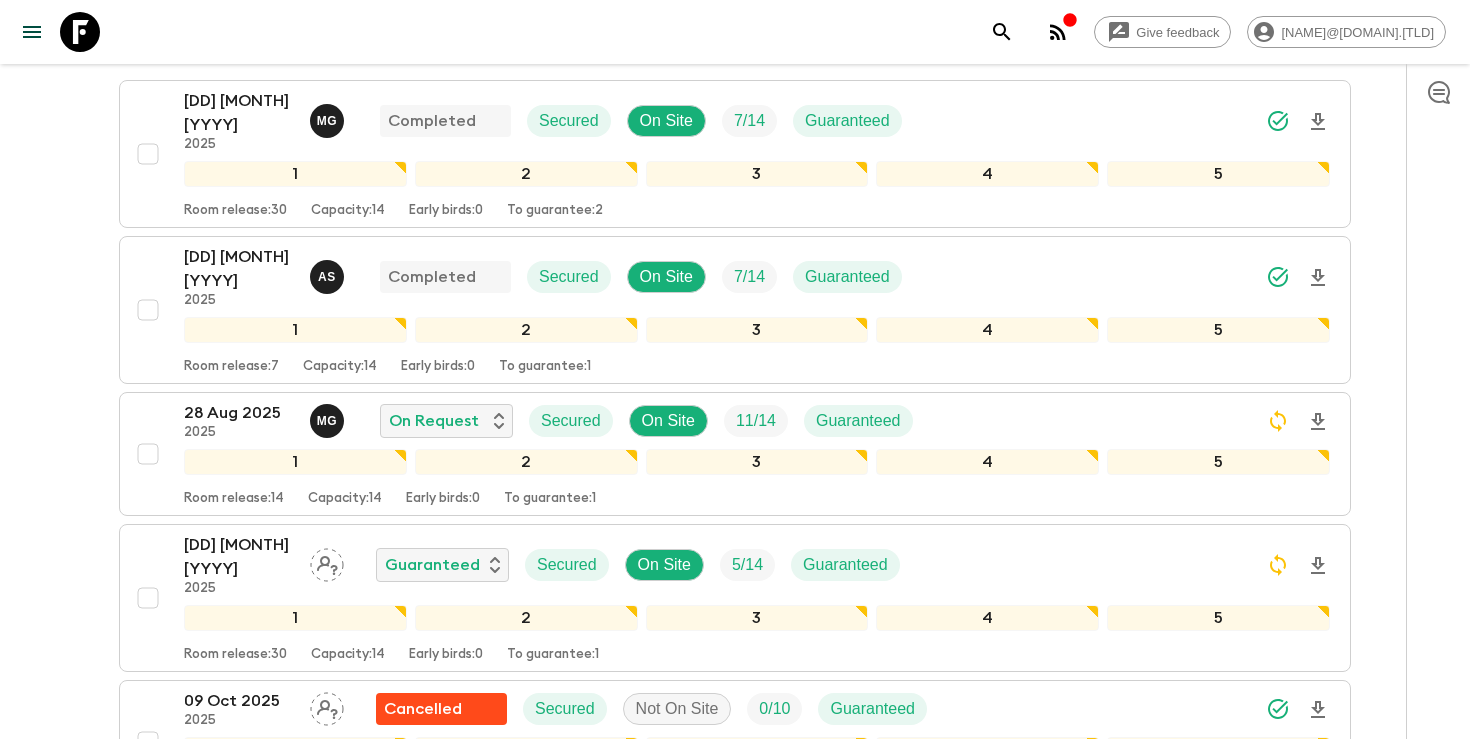 scroll, scrollTop: 405, scrollLeft: 0, axis: vertical 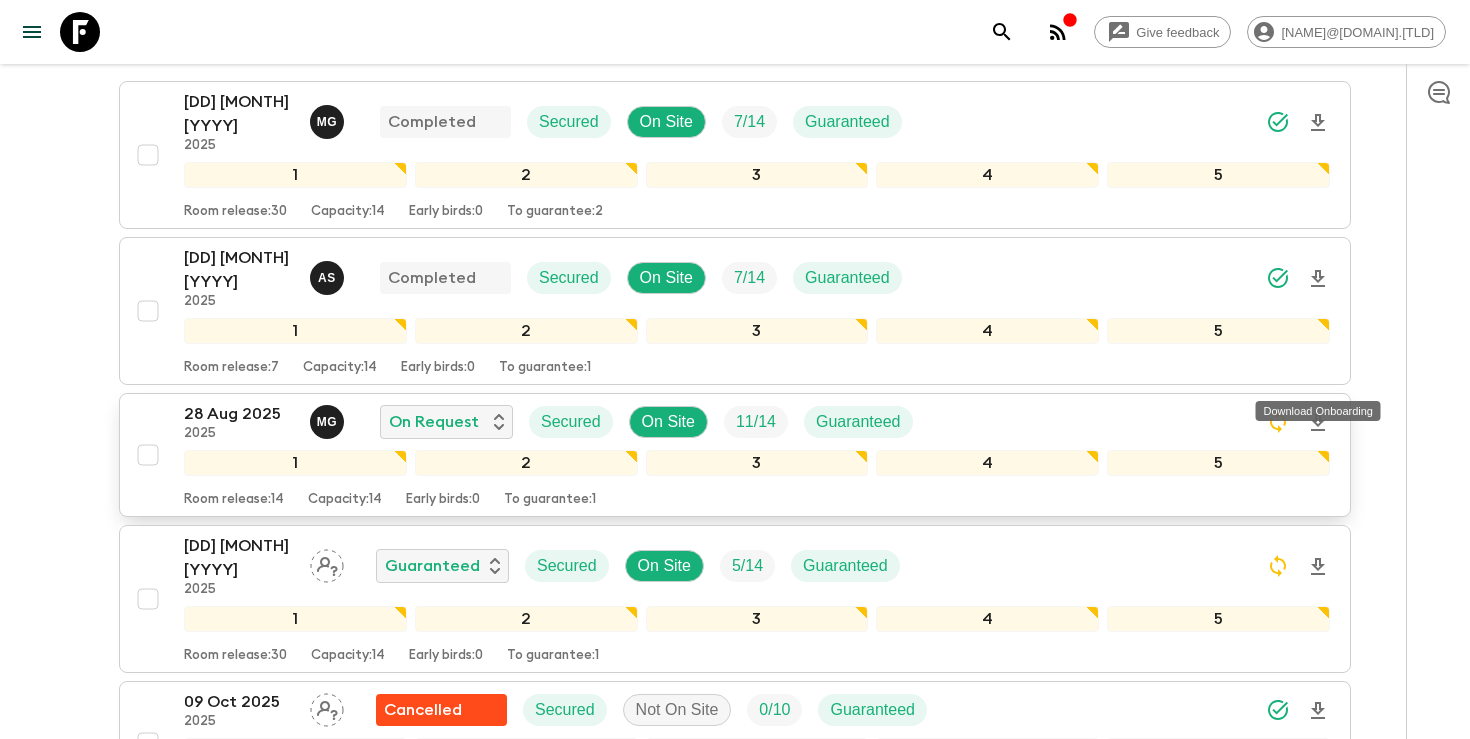 click 